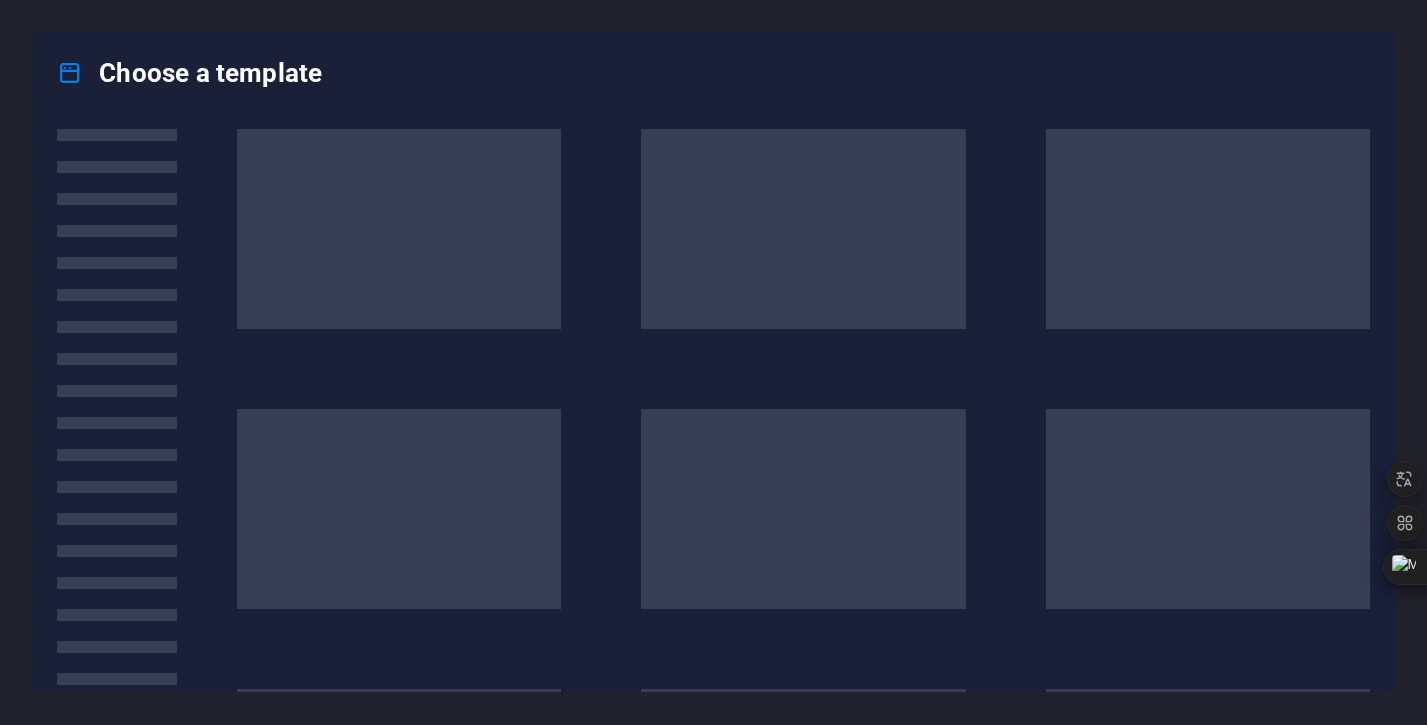 scroll, scrollTop: 0, scrollLeft: 0, axis: both 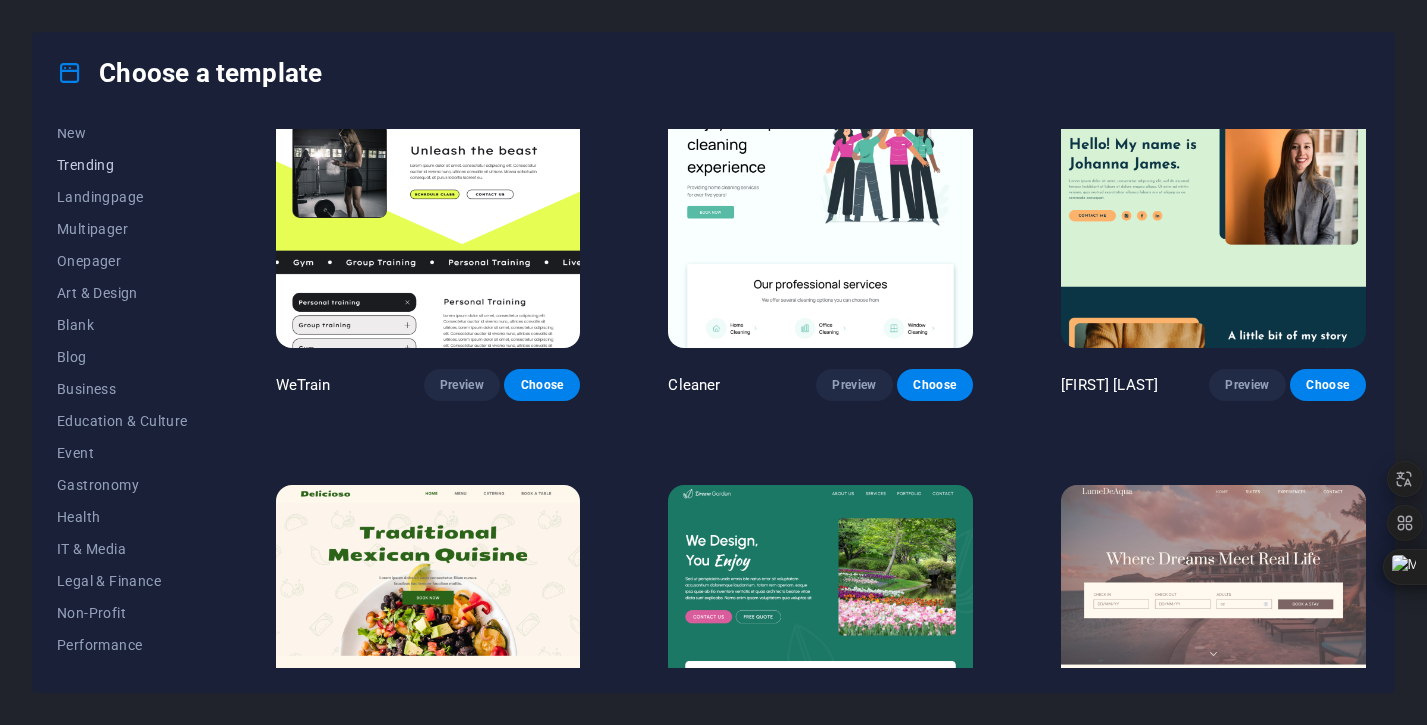 click on "Trending" at bounding box center [122, 165] 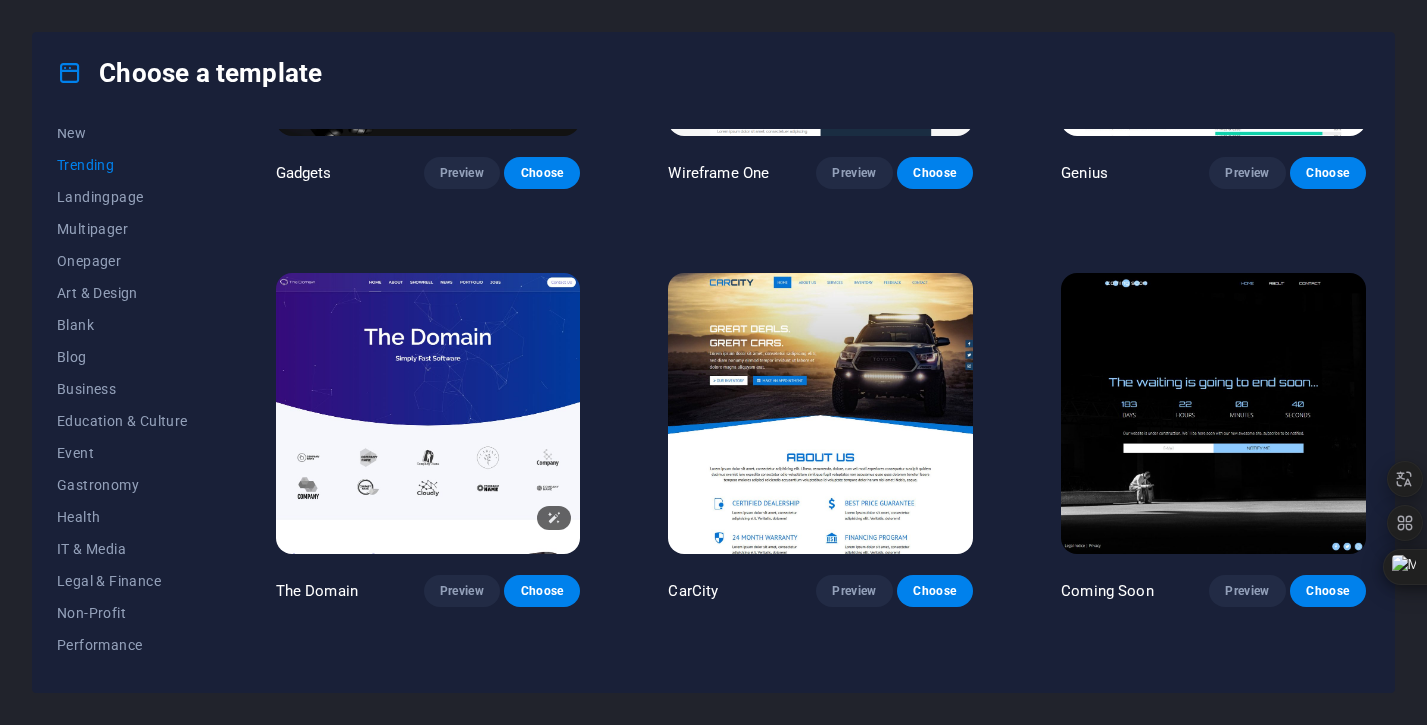 scroll, scrollTop: 1530, scrollLeft: 0, axis: vertical 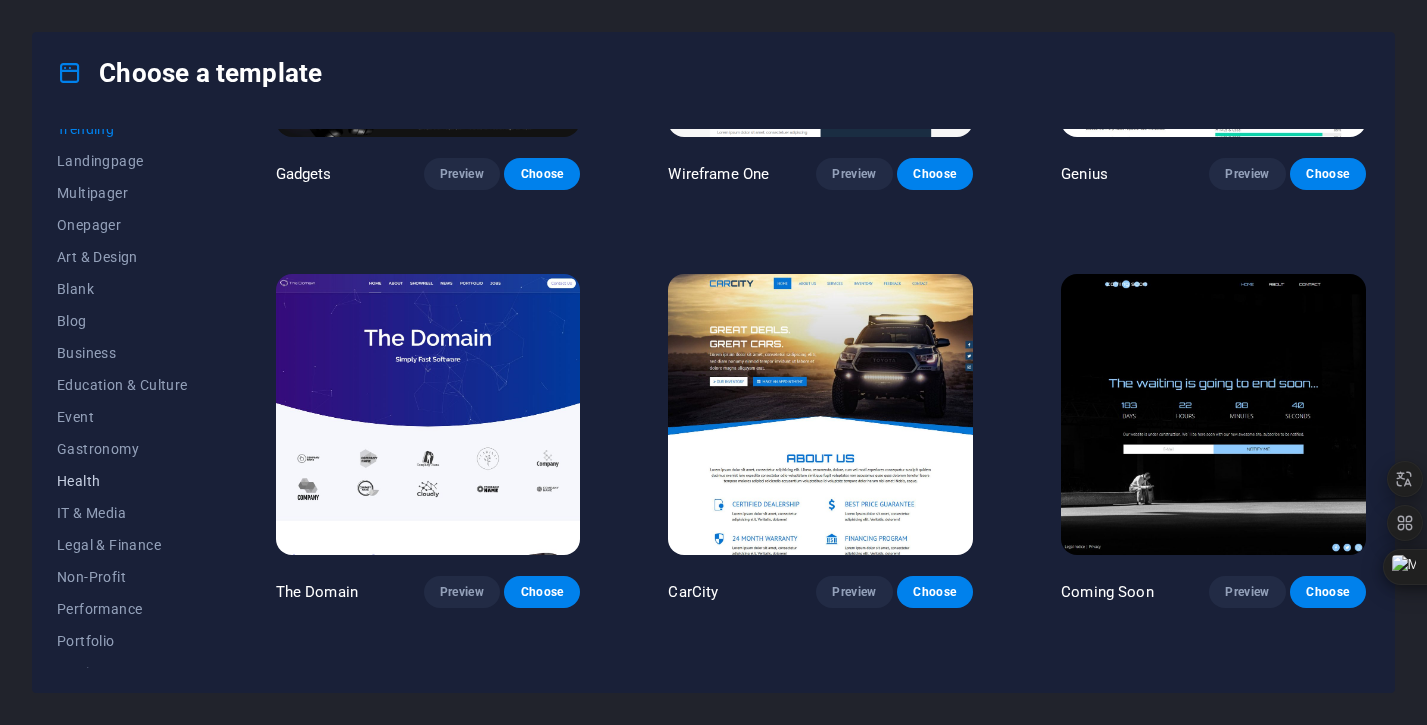 click on "Business" at bounding box center (122, 353) 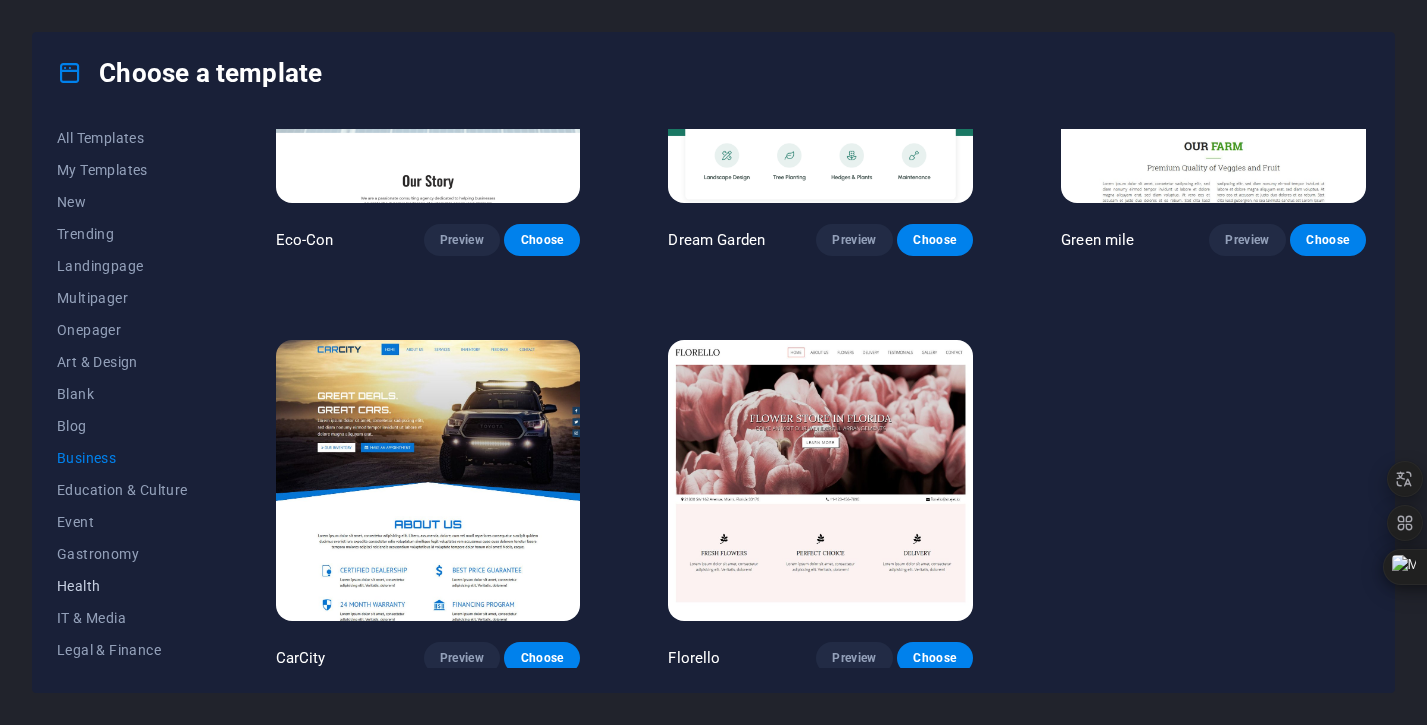 scroll, scrollTop: 0, scrollLeft: 0, axis: both 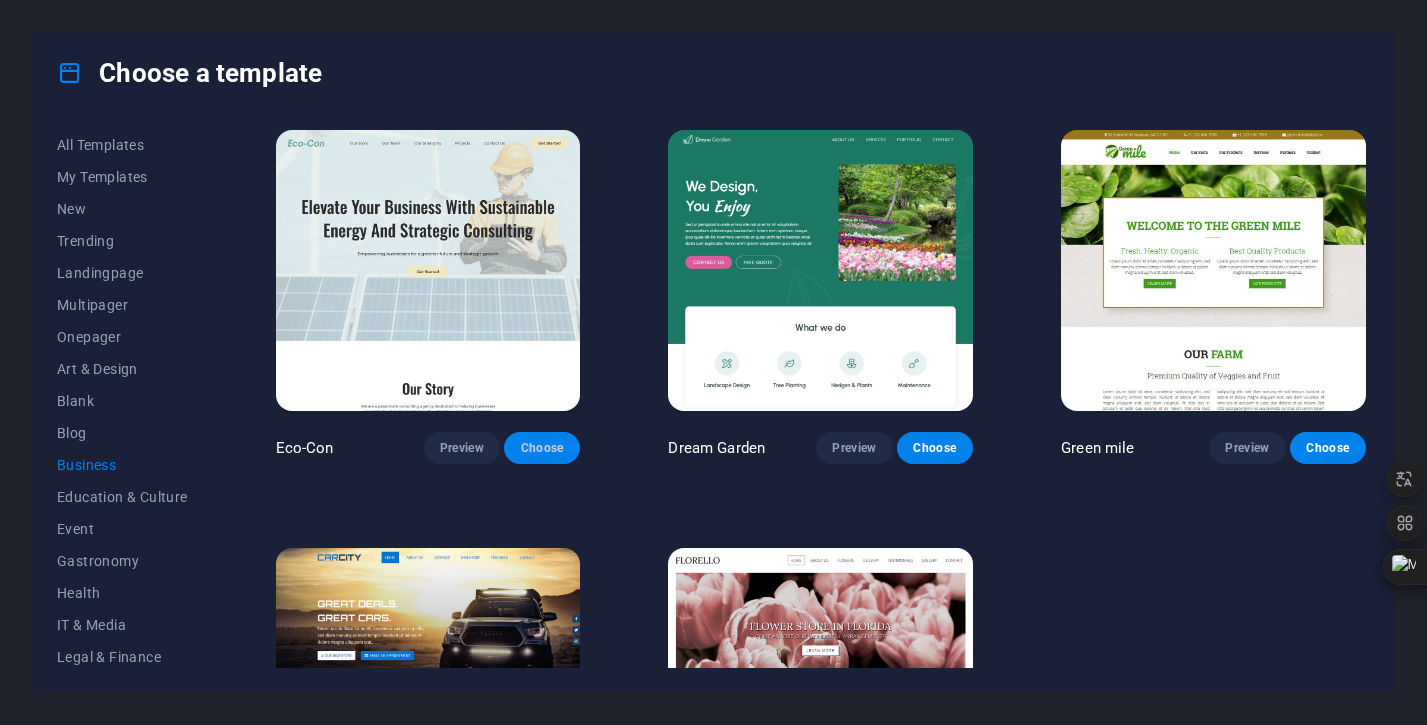 click on "Choose" at bounding box center (542, 448) 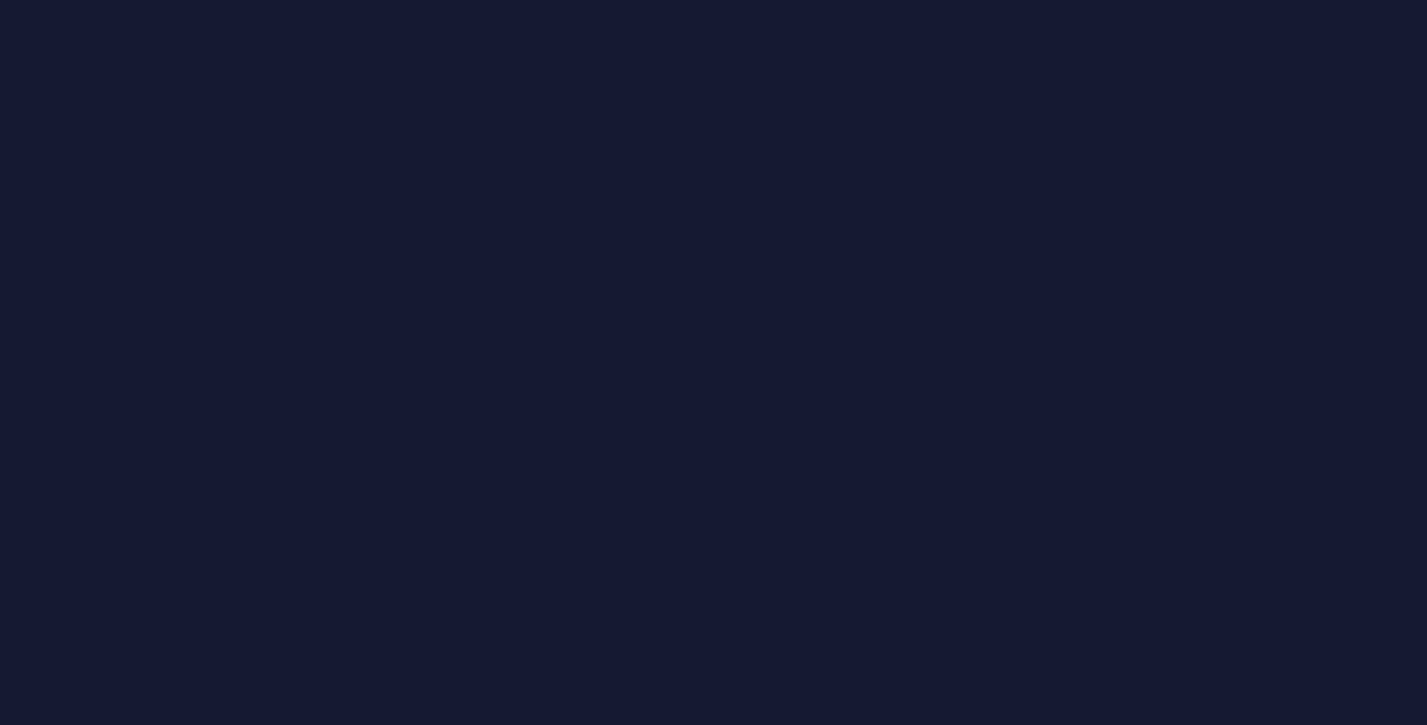 scroll, scrollTop: 0, scrollLeft: 0, axis: both 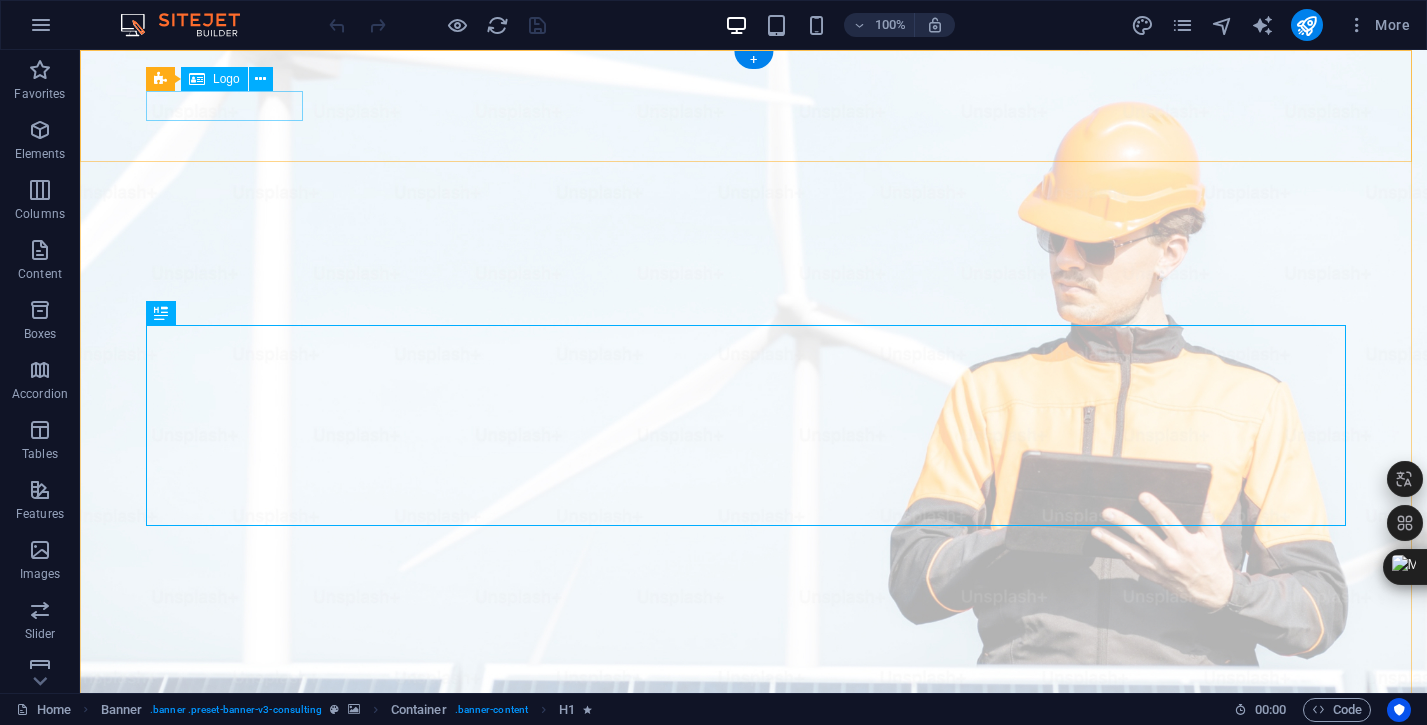 click at bounding box center [754, 997] 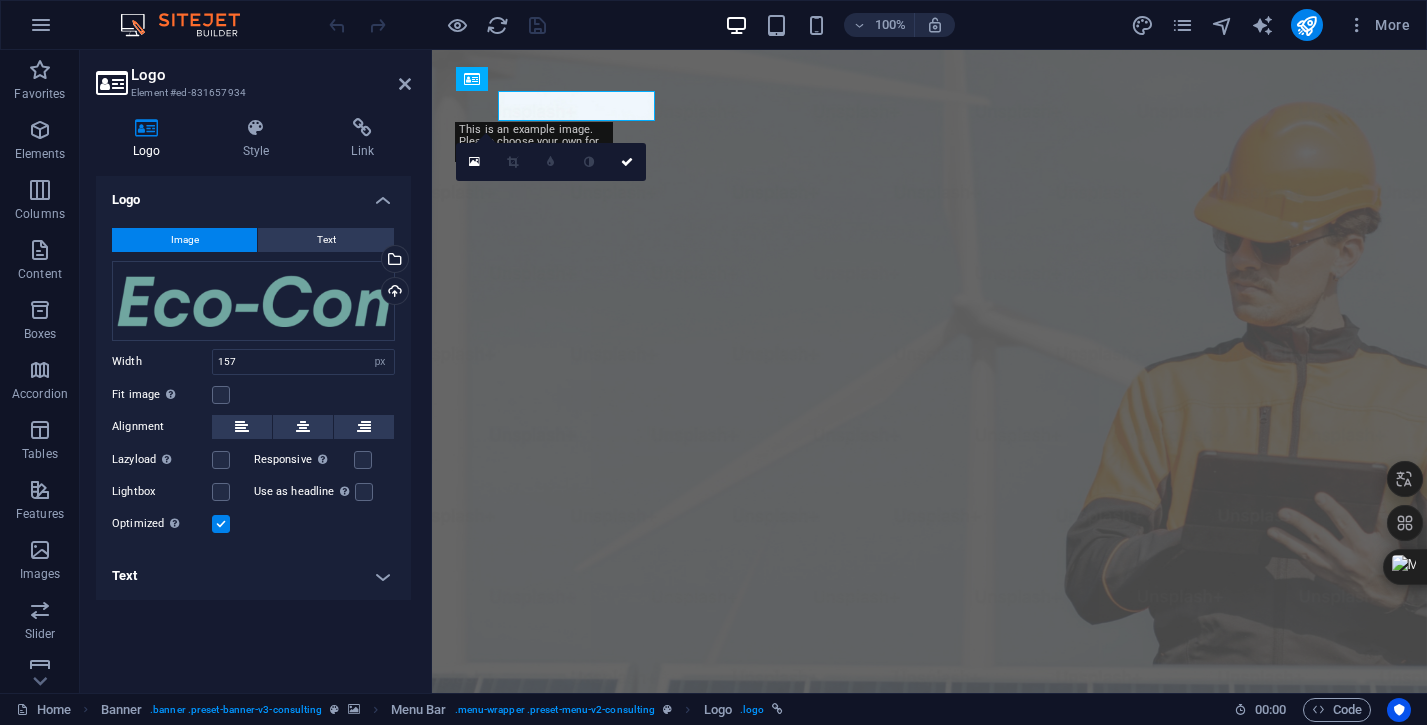 click on "Logo Element #ed-831657934 Logo Style Link Logo Image Text Drag files here, click to choose files or select files from Files or our free stock photos & videos Select files from the file manager, stock photos, or upload file(s) Upload Width 157 Default auto px rem % em vh vw Fit image Automatically fit image to a fixed width and height Height Default auto px Alignment Lazyload Loading images after the page loads improves page speed. Responsive Automatically load retina image and smartphone optimized sizes. Lightbox Use as headline The image will be wrapped in an H1 headline tag. Useful for giving alternative text the weight of an H1 headline, e.g. for the logo. Leave unchecked if uncertain. Optimized Images are compressed to improve page speed. Direction Custom X offset 50 px rem % vh vw Y offset 50 px rem % vh vw Edit design Text Float No float Image left Image right Determine how text should behave around the image. Text Alternative text Eco Con Template Image caption Menu Bar Element Link None Page External" at bounding box center [753, 371] 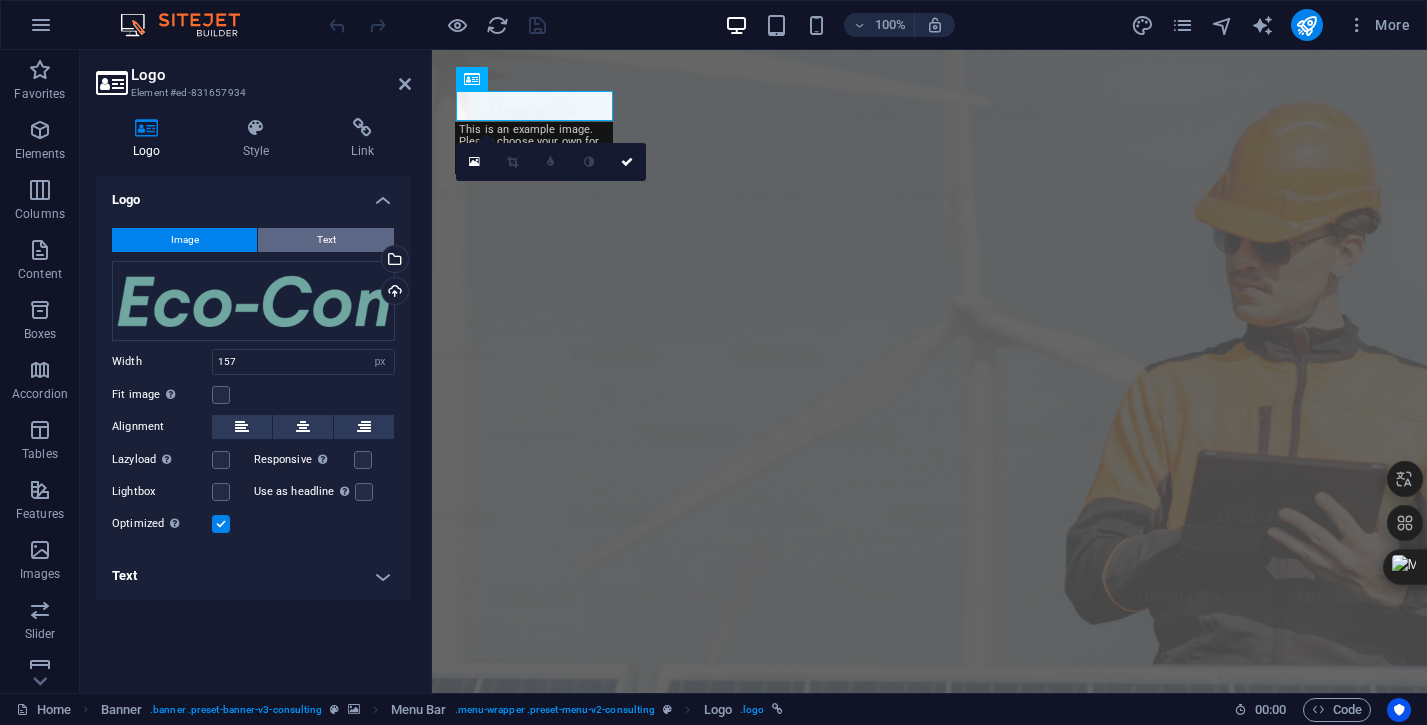 click on "Text" at bounding box center [326, 240] 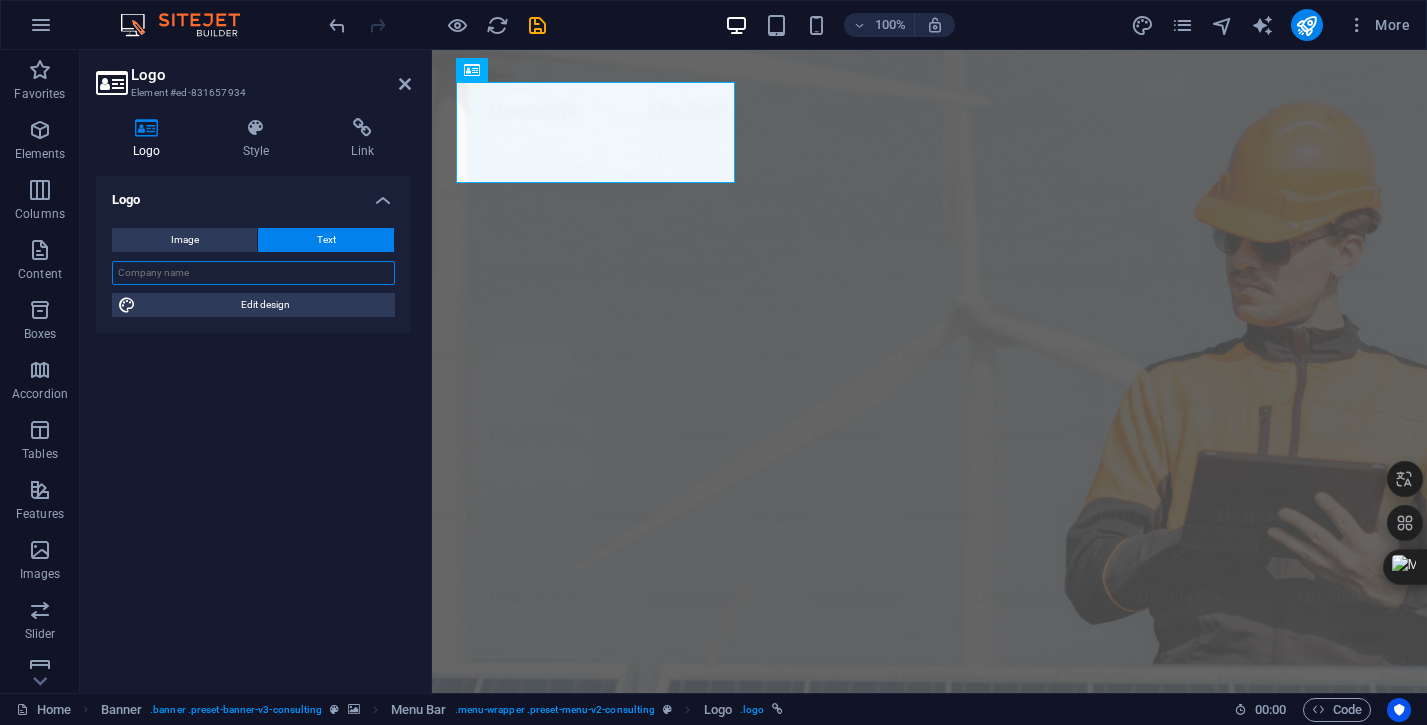 click at bounding box center [253, 273] 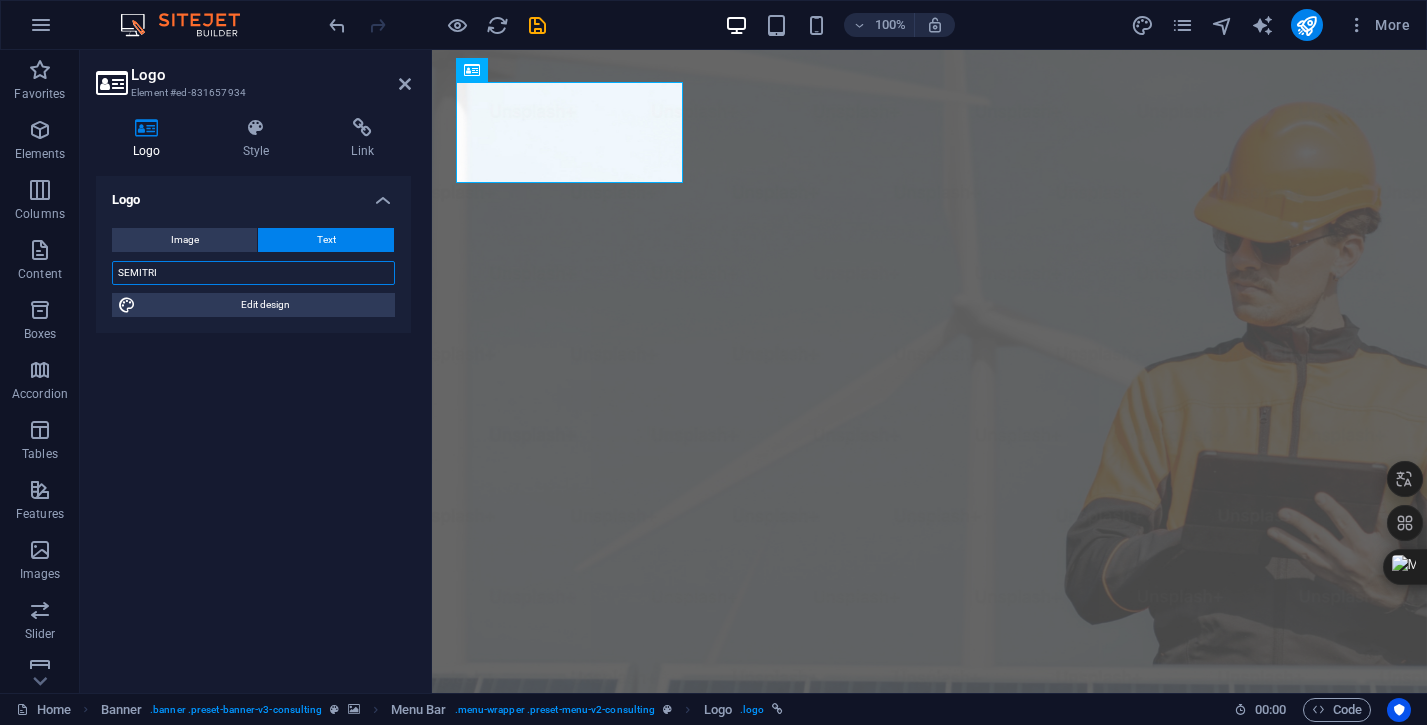 type on "SEMITRI" 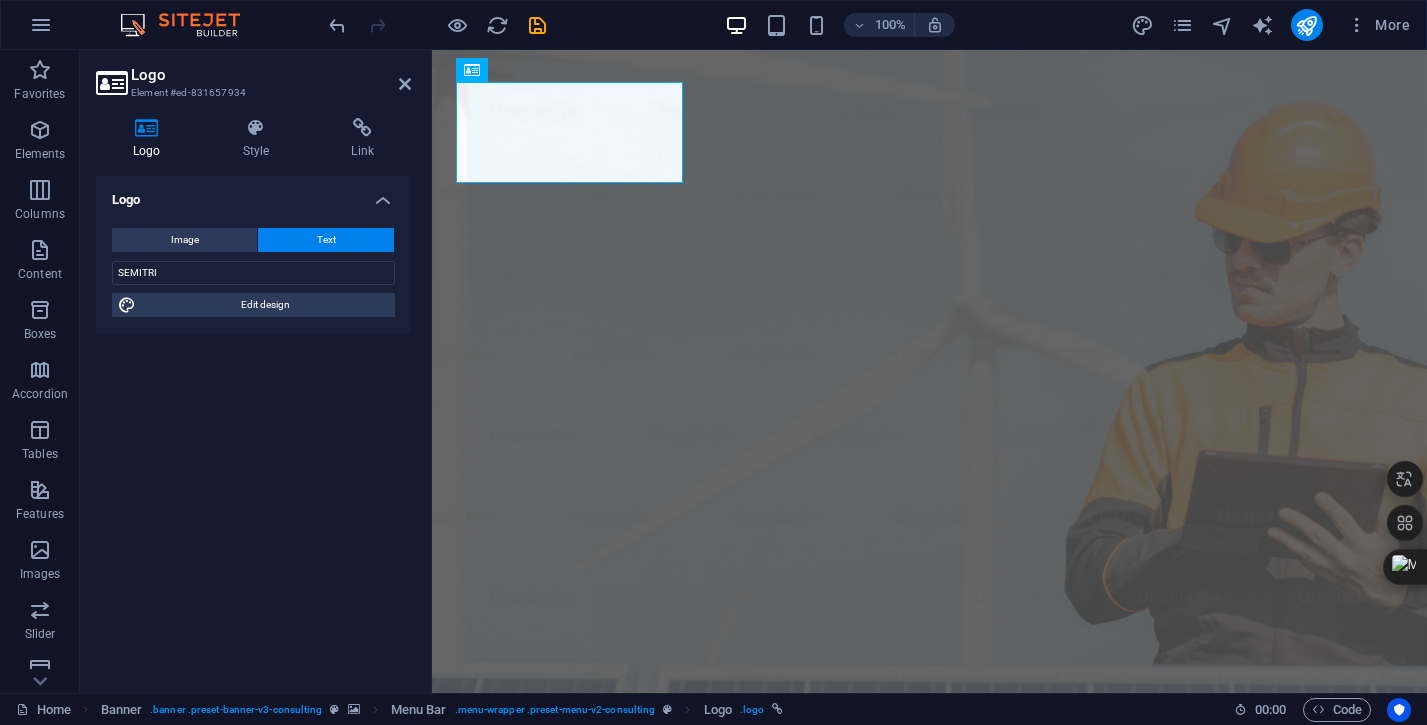 click on "Logo Image Text Drag files here, click to choose files or select files from Files or our free stock photos & videos Select files from the file manager, stock photos, or upload file(s) Upload Width 157 Default auto px rem % em vh vw Fit image Automatically fit image to a fixed width and height Height Default auto px Alignment Lazyload Loading images after the page loads improves page speed. Responsive Automatically load retina image and smartphone optimized sizes. Lightbox Use as headline The image will be wrapped in an H1 headline tag. Useful for giving alternative text the weight of an H1 headline, e.g. for the logo. Leave unchecked if uncertain. Optimized Images are compressed to improve page speed. Position Direction Custom X offset 50 px rem % vh vw Y offset 50 px rem % vh vw SEMITRI Edit design Text Float No float Image left Image right Determine how text should behave around the image. Text Alternative text Eco Con Template Image caption Paragraph Format Normal Heading 1 Heading 2 Heading 3 Heading 4 8" at bounding box center (253, 426) 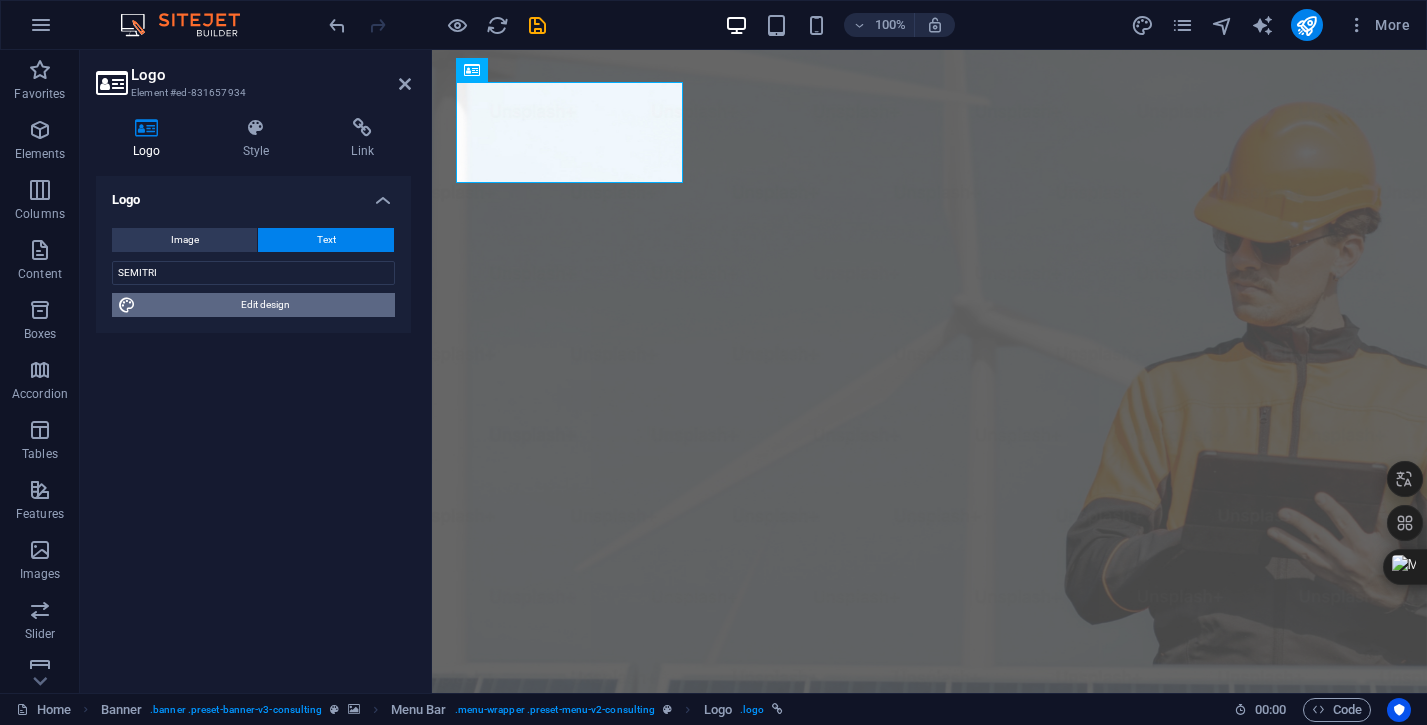 click on "Edit design" at bounding box center (265, 305) 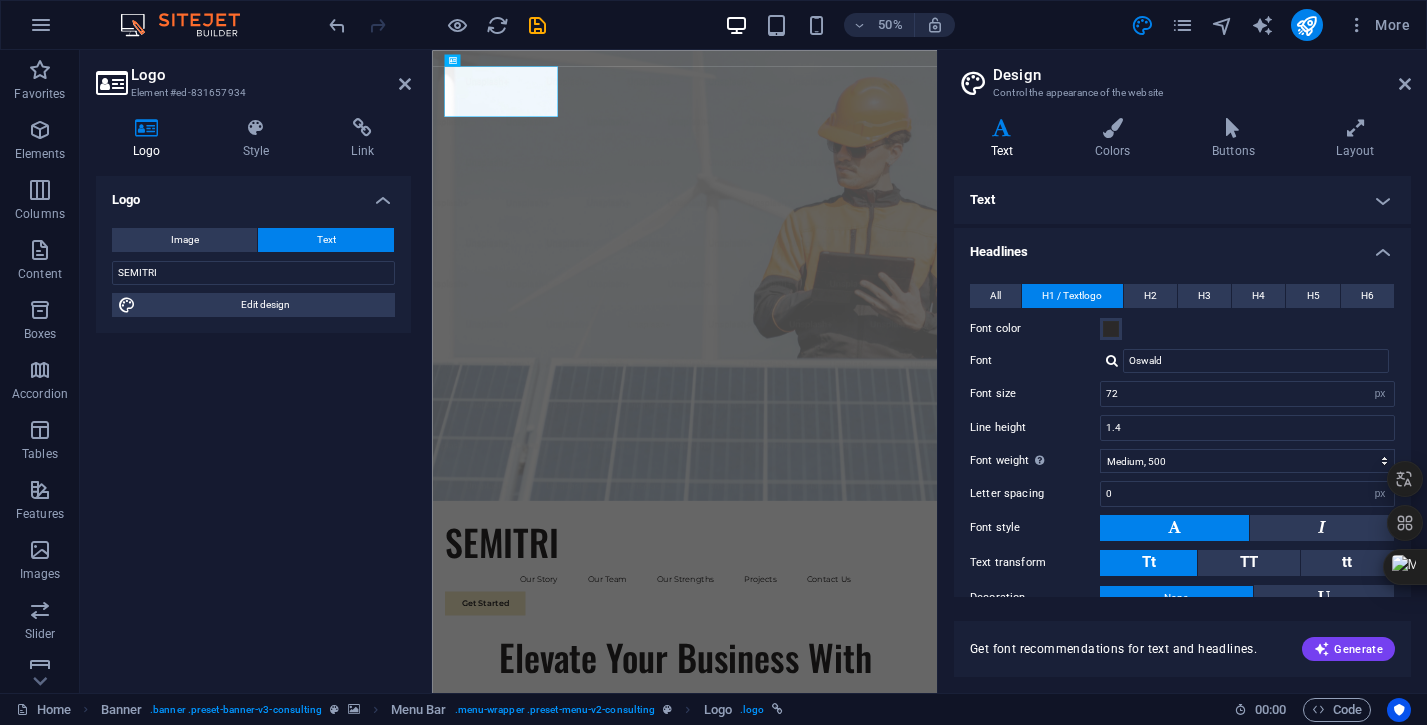 scroll, scrollTop: 101, scrollLeft: 0, axis: vertical 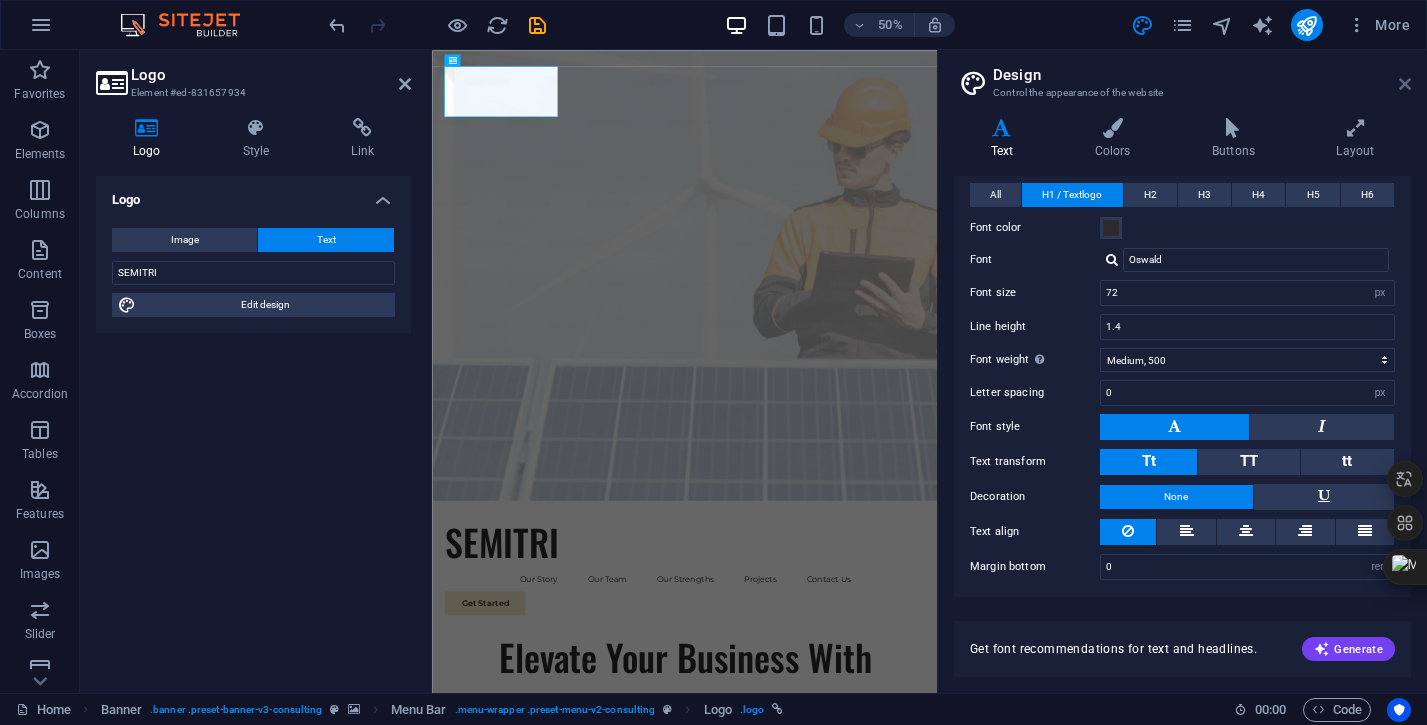 click at bounding box center [1405, 84] 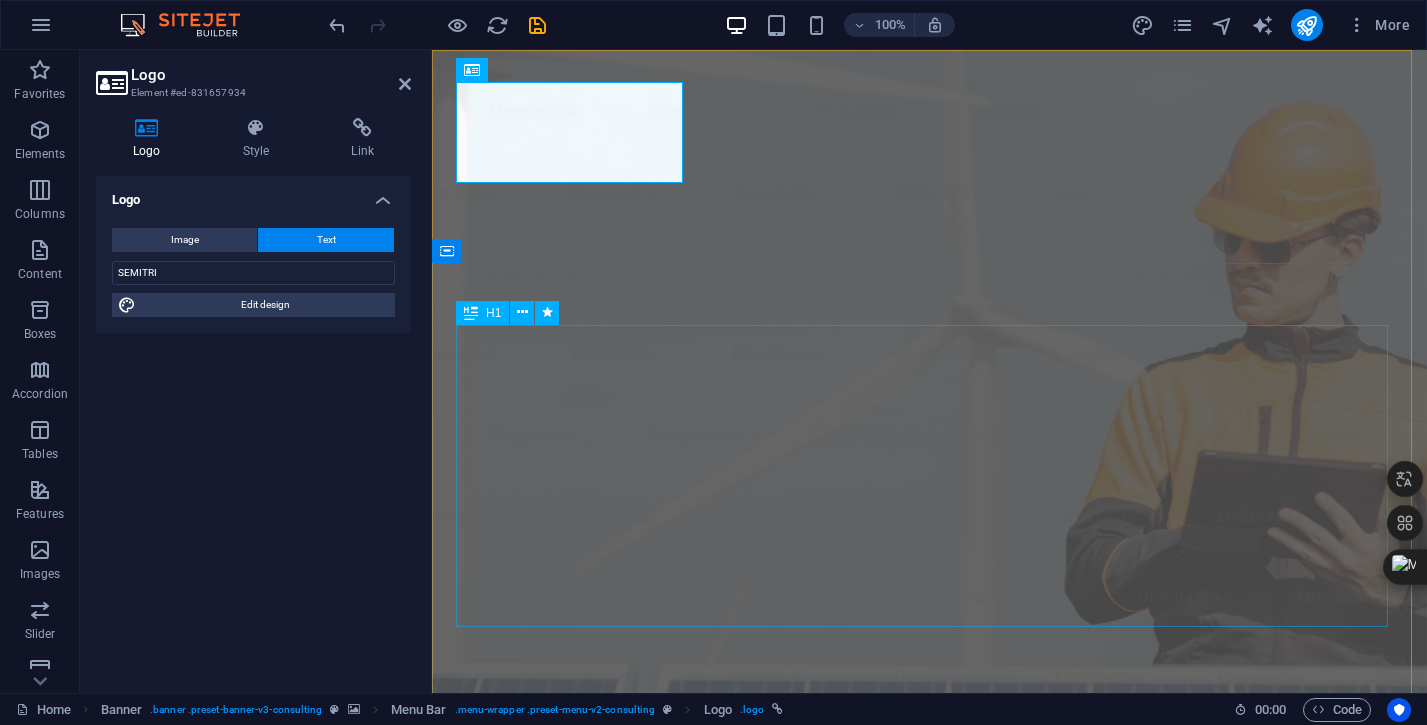 click on "Elevate Your Business With Sustainable Energy And Strategic Consulting" at bounding box center (929, 1362) 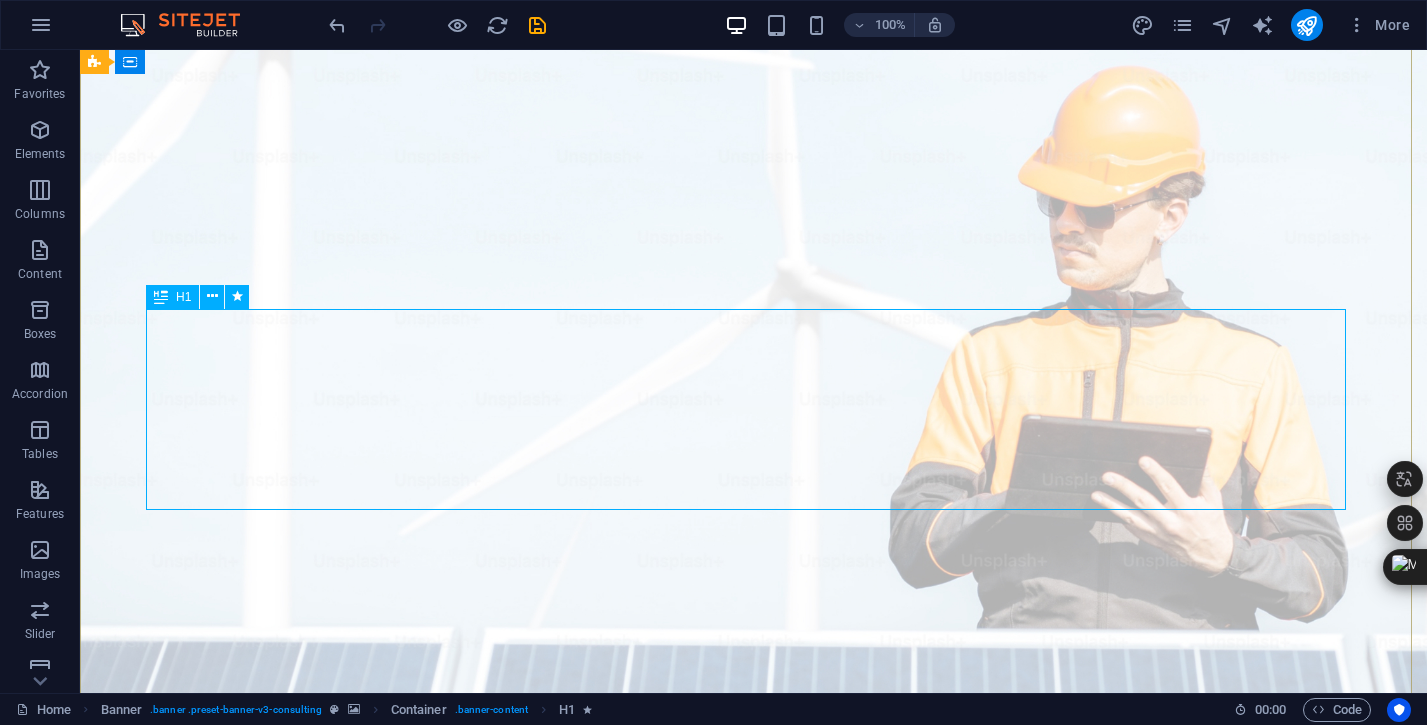scroll, scrollTop: 23, scrollLeft: 0, axis: vertical 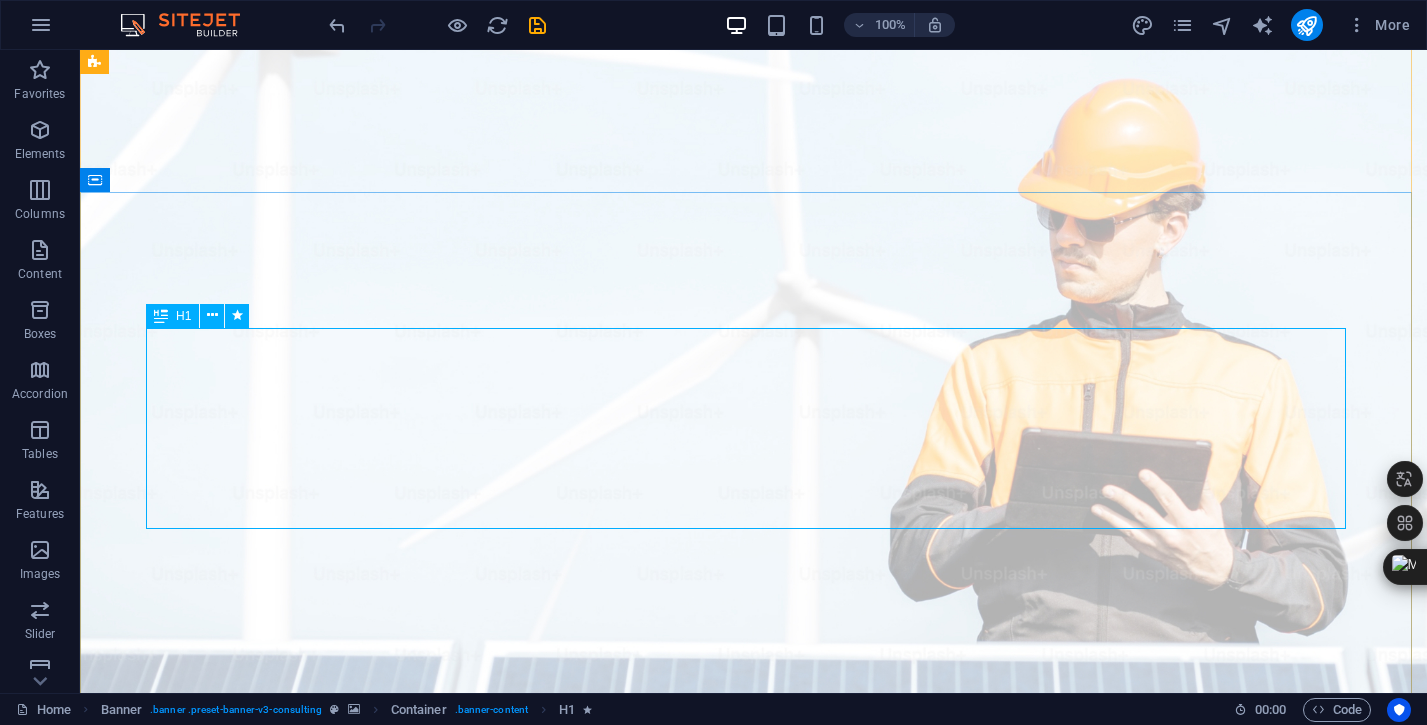 click on "Elevate Your Business With Sustainable Energy And Strategic Consulting" at bounding box center [754, 1289] 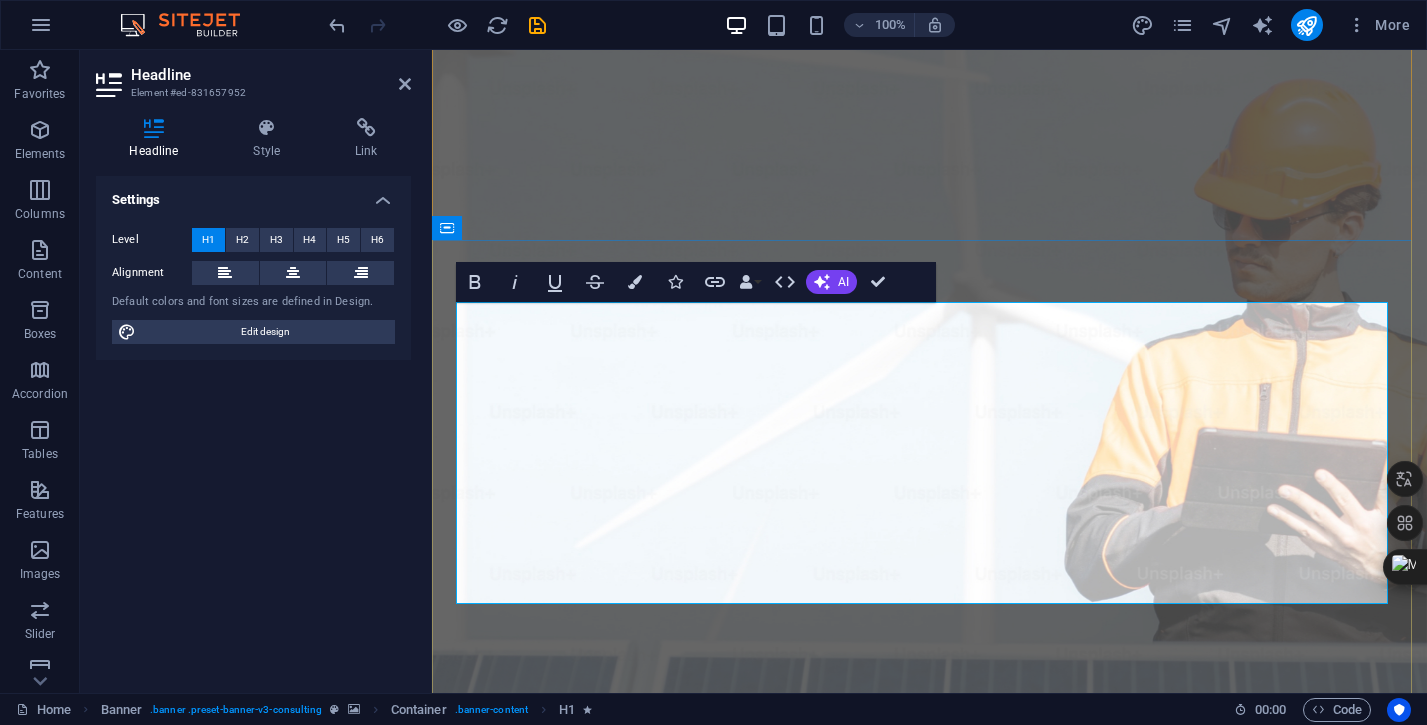 scroll, scrollTop: 73, scrollLeft: 0, axis: vertical 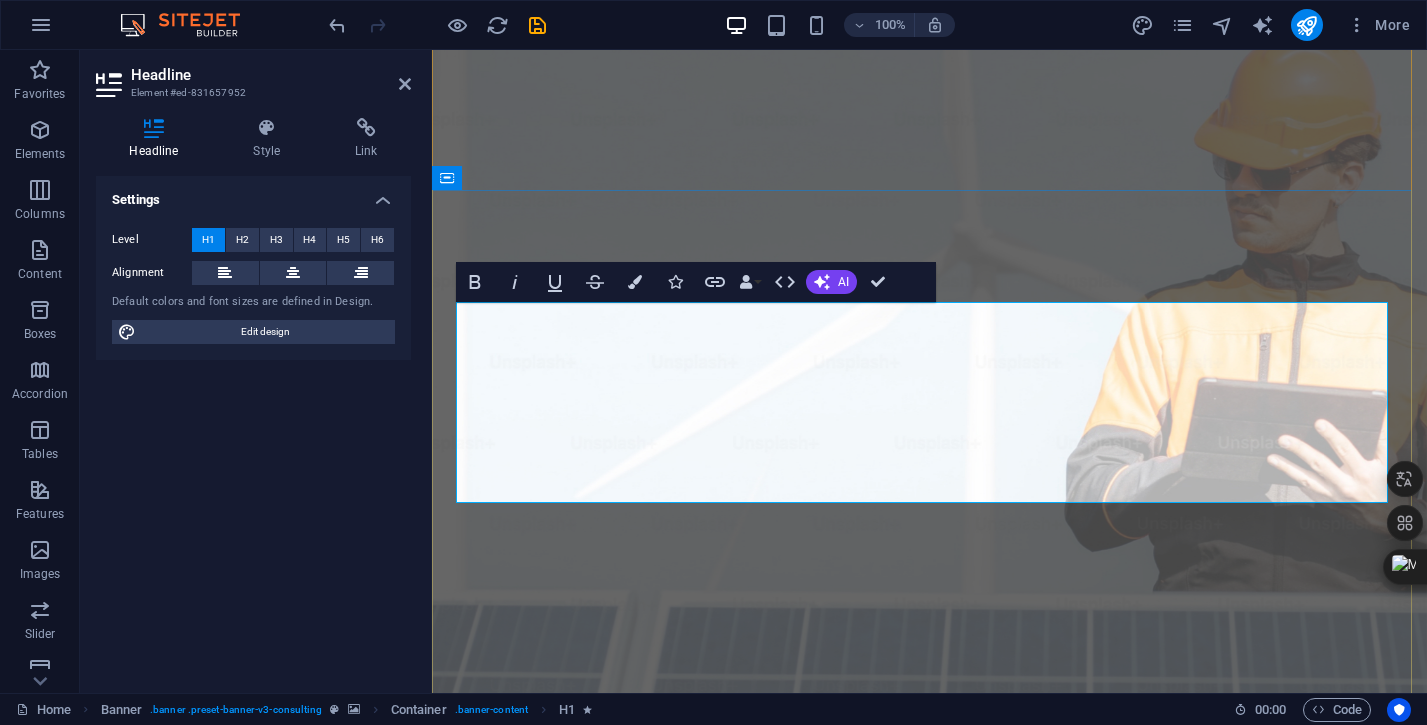 click on "Powering your place, the proper way" at bounding box center [929, 1239] 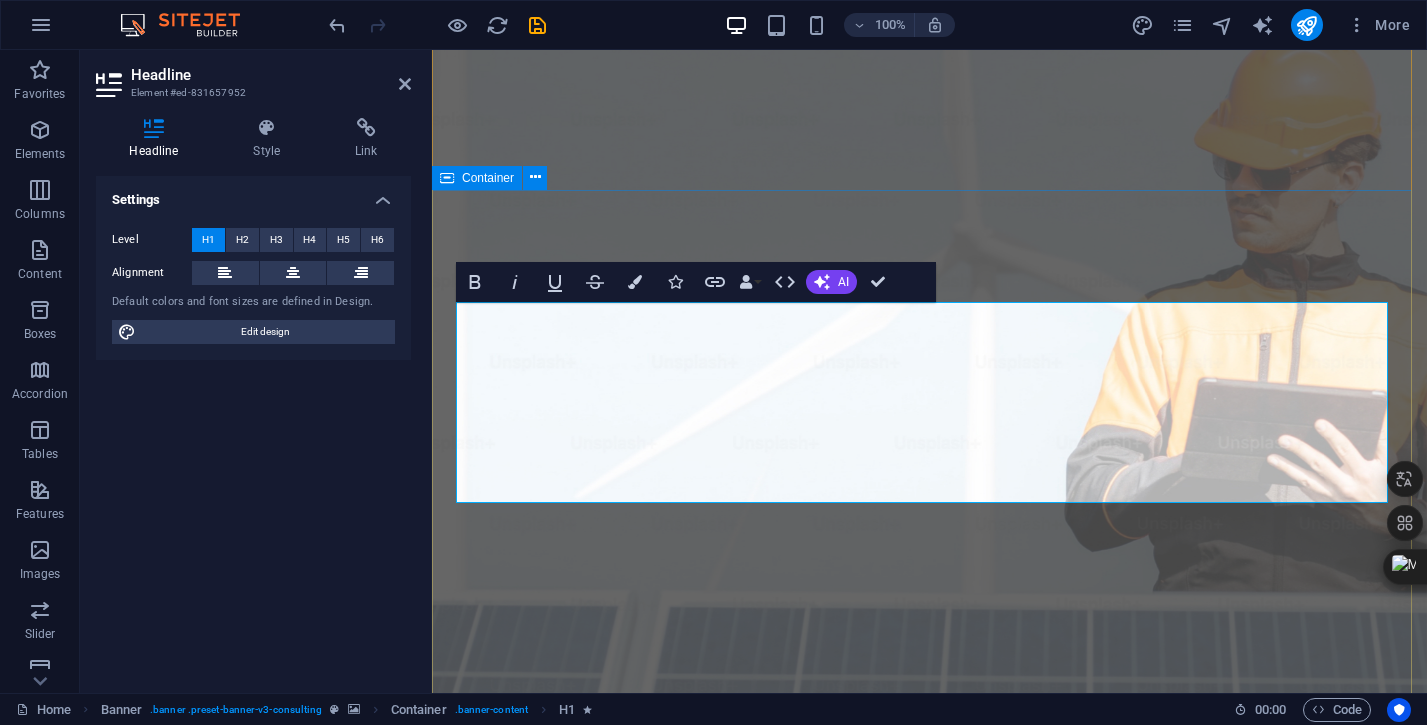 click on "Powering Your Place, The Proper Way Empowering businesses for a greener future and strategic growth Get Started" at bounding box center (929, 1369) 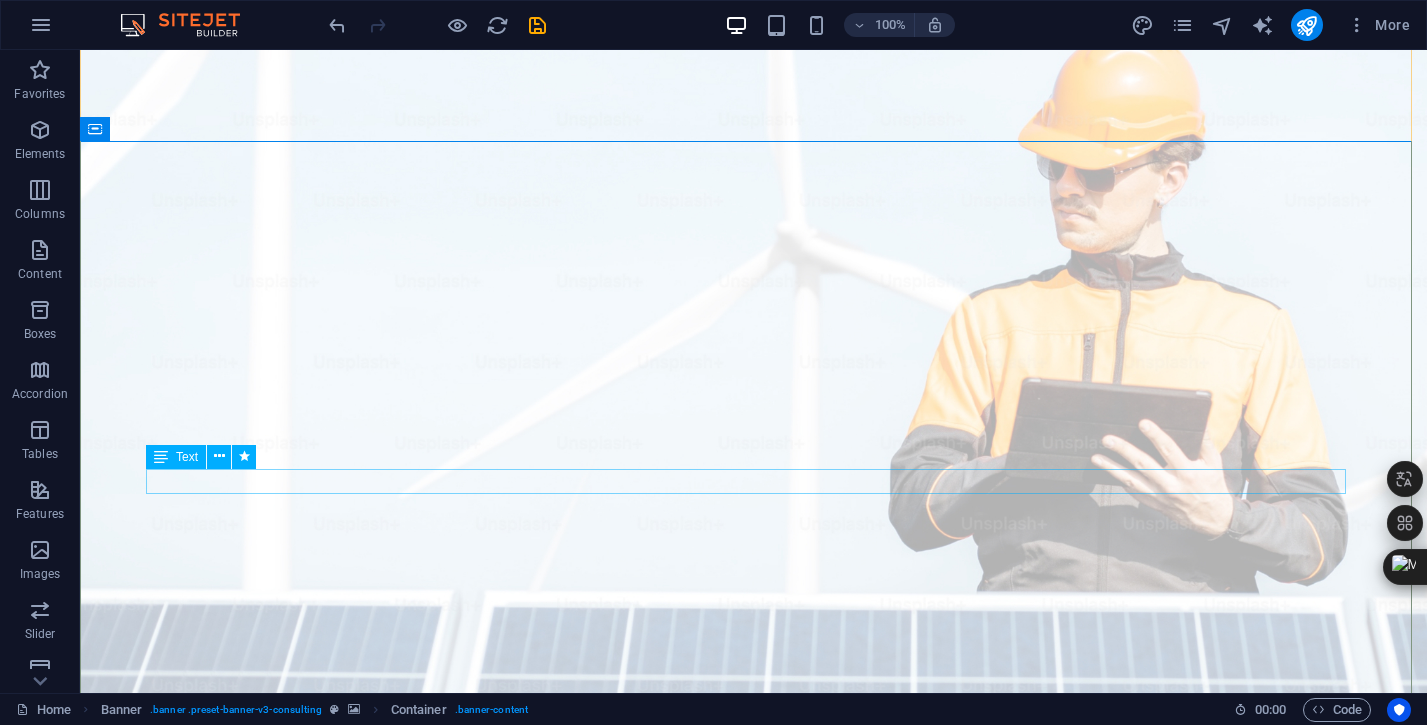 click on "Empowering businesses for a greener future and strategic growth" at bounding box center (754, 1291) 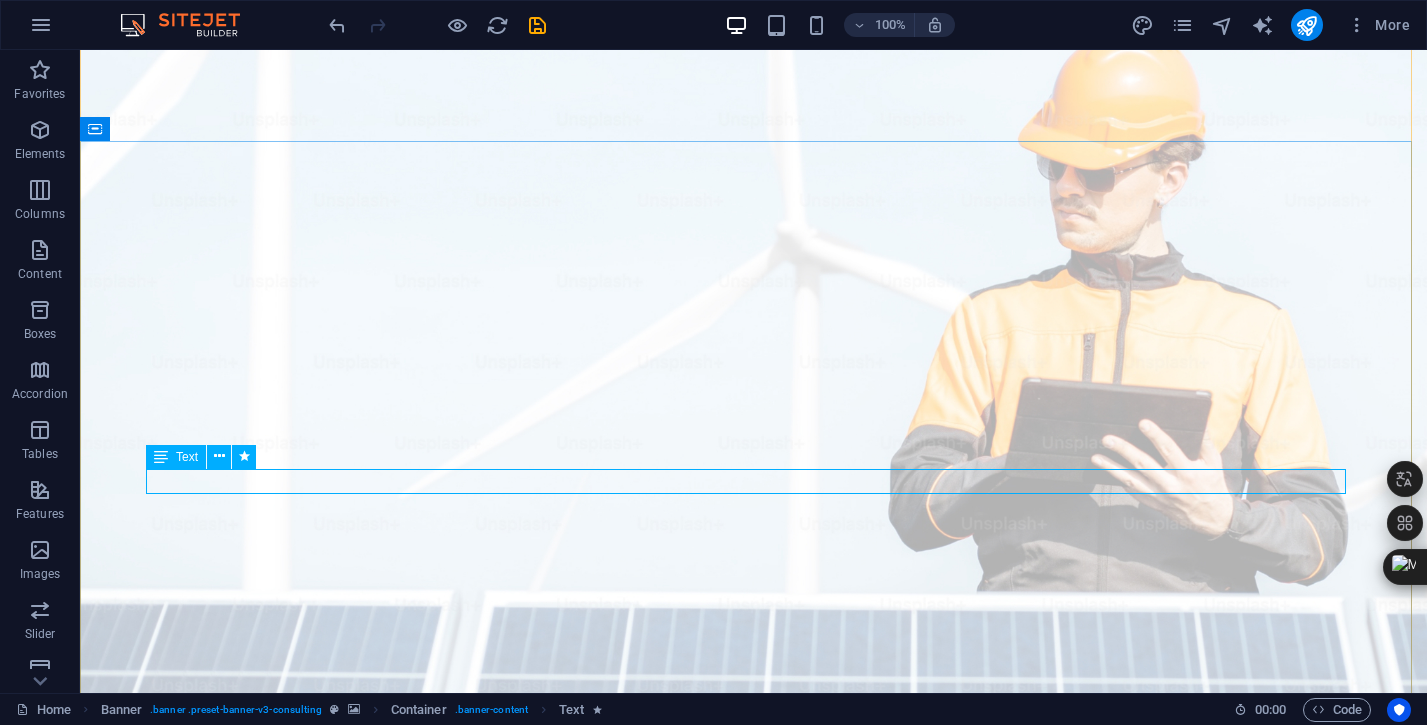 click on "Empowering businesses for a greener future and strategic growth" at bounding box center [754, 1291] 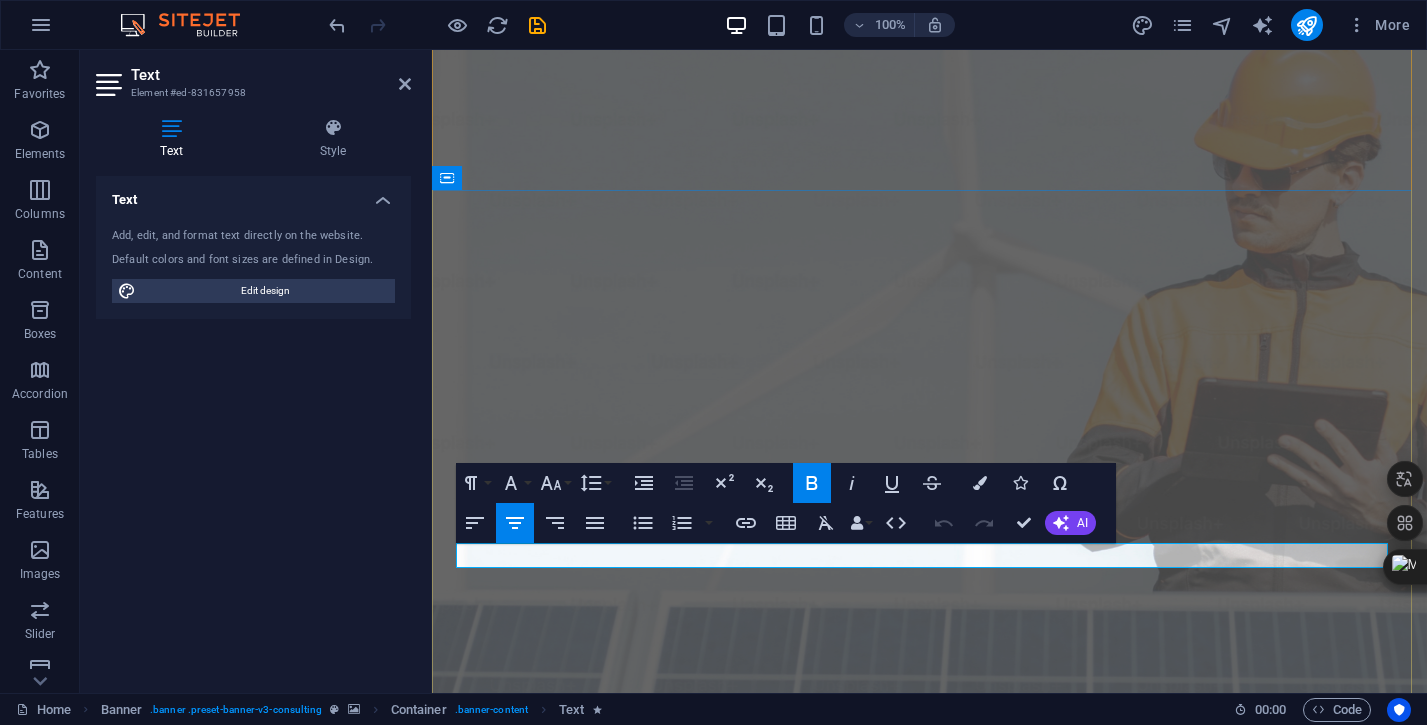 drag, startPoint x: 1444, startPoint y: 592, endPoint x: 1012, endPoint y: 550, distance: 434.03687 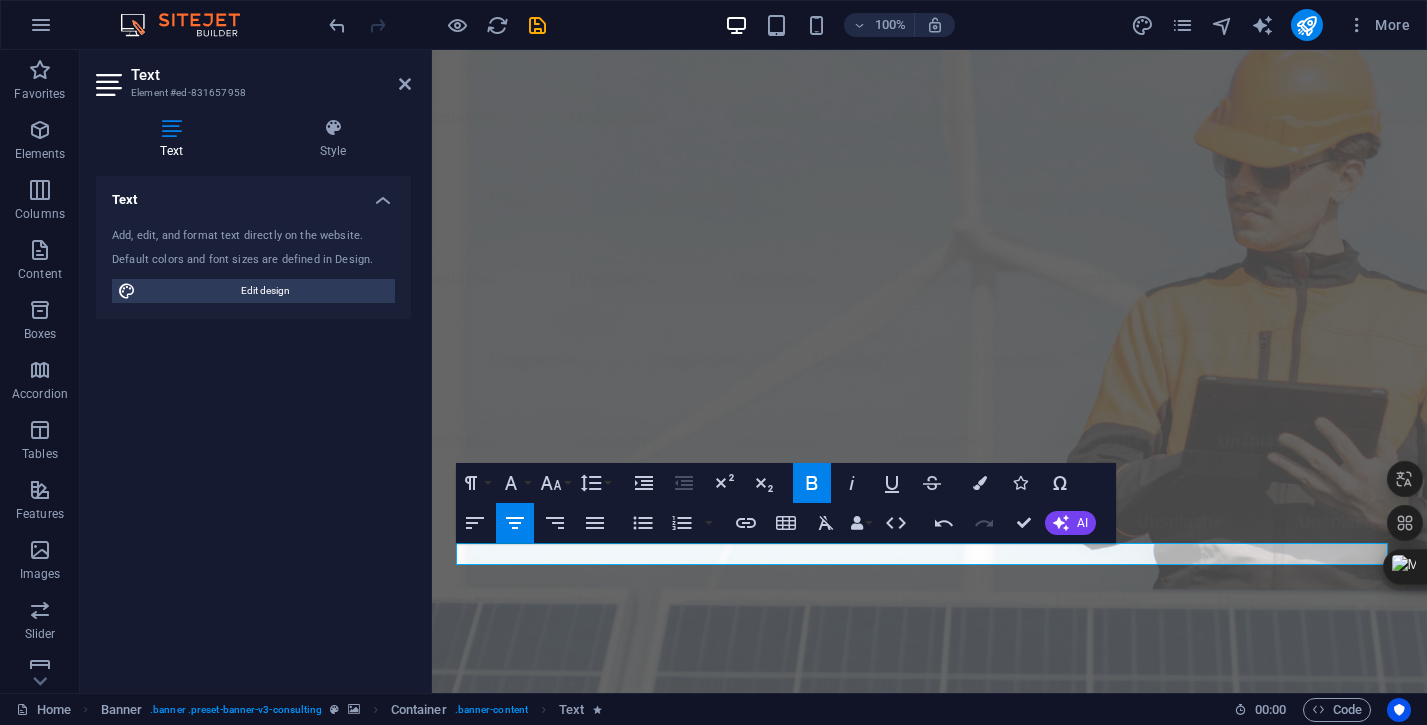 scroll, scrollTop: 73, scrollLeft: 0, axis: vertical 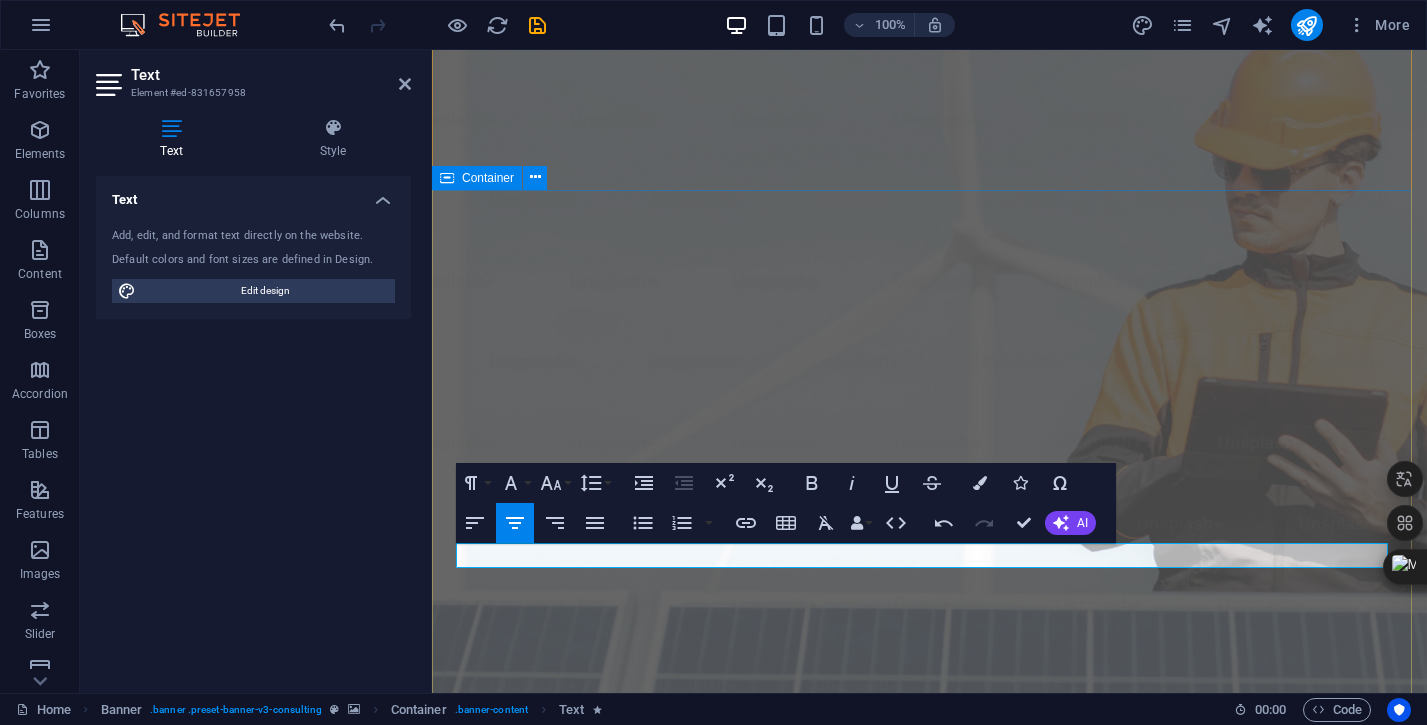 click on "Powering Your Place, The Proper Way Pioneering Arc Suppression and DC Grid Solution Get Started" at bounding box center [929, 1369] 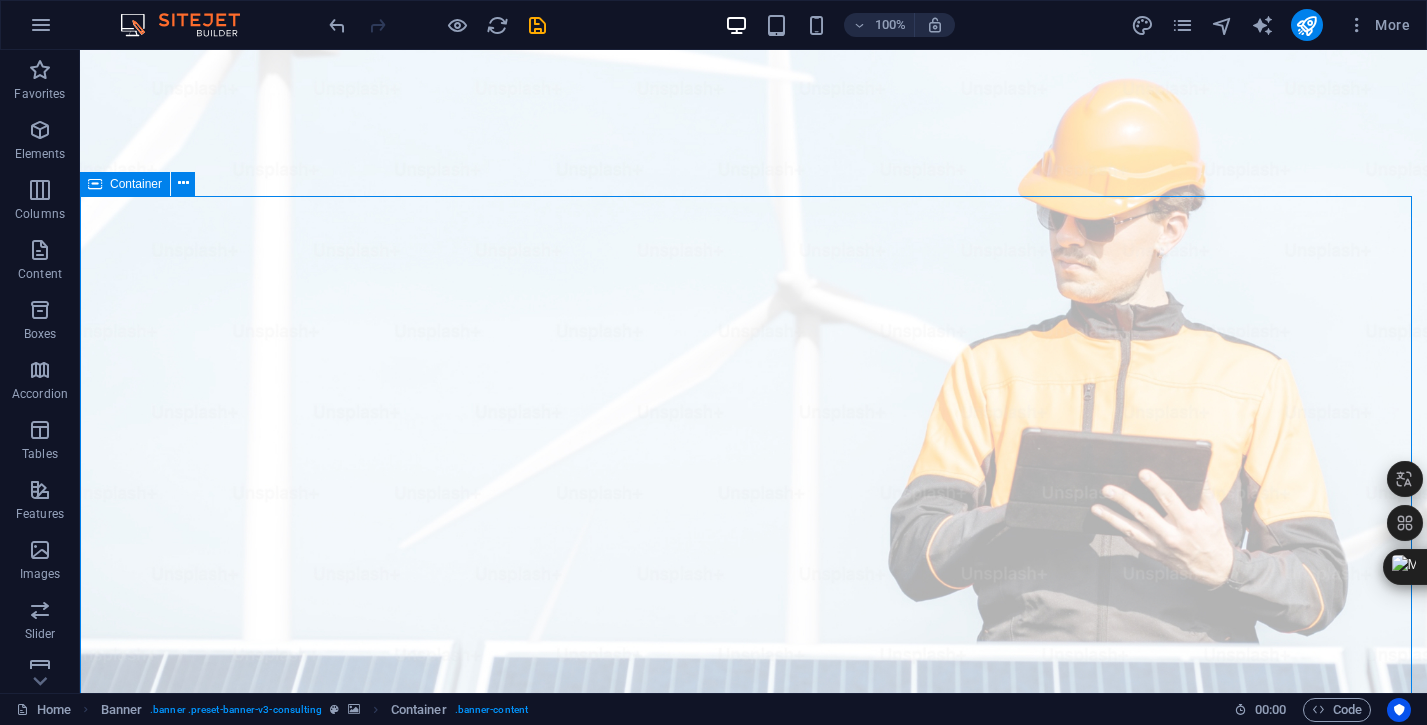 scroll, scrollTop: 19, scrollLeft: 0, axis: vertical 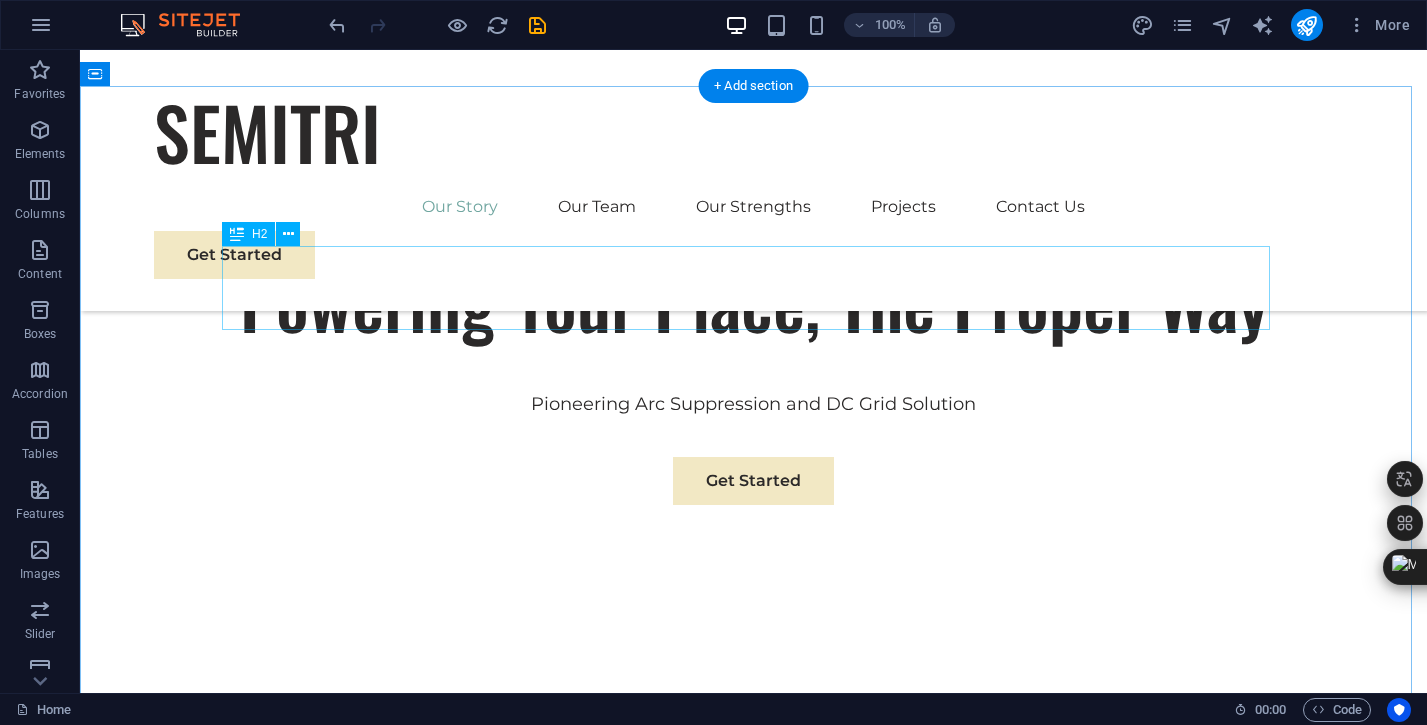click on "Our Story" at bounding box center (754, 815) 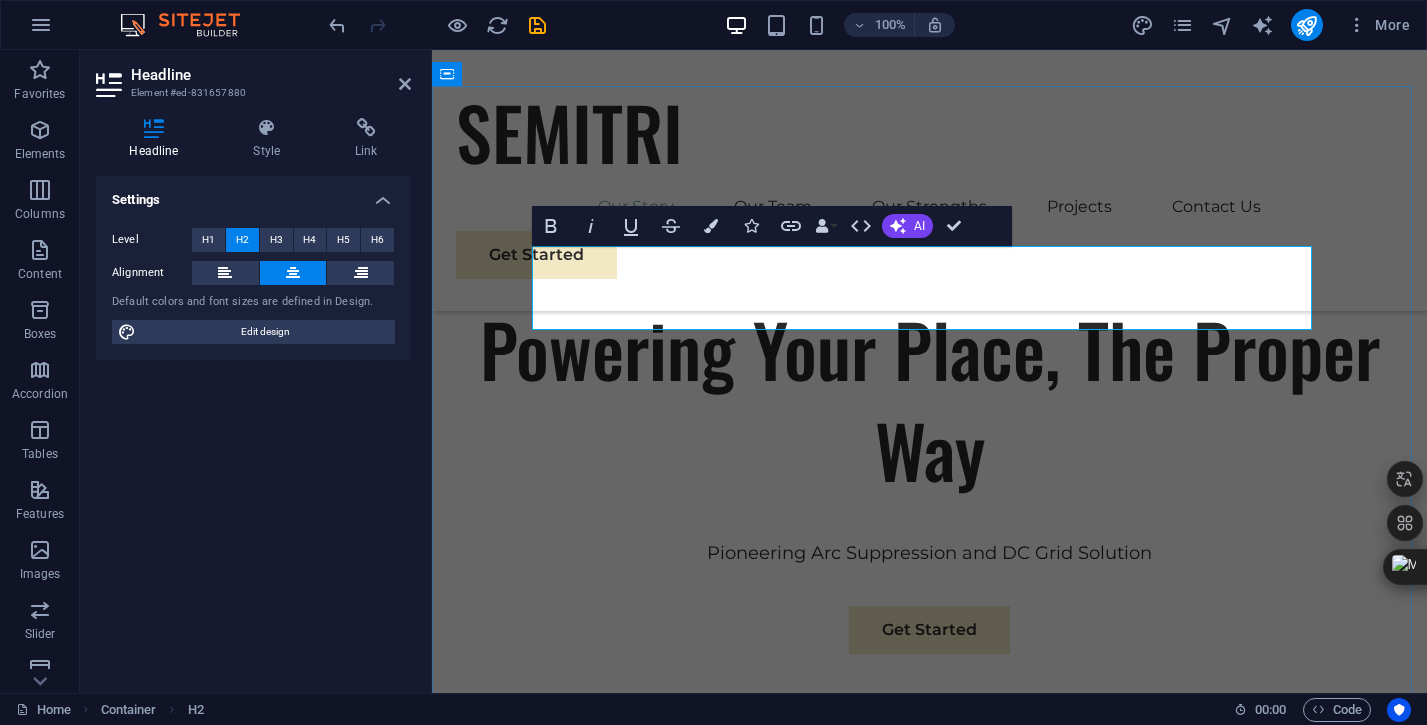 type 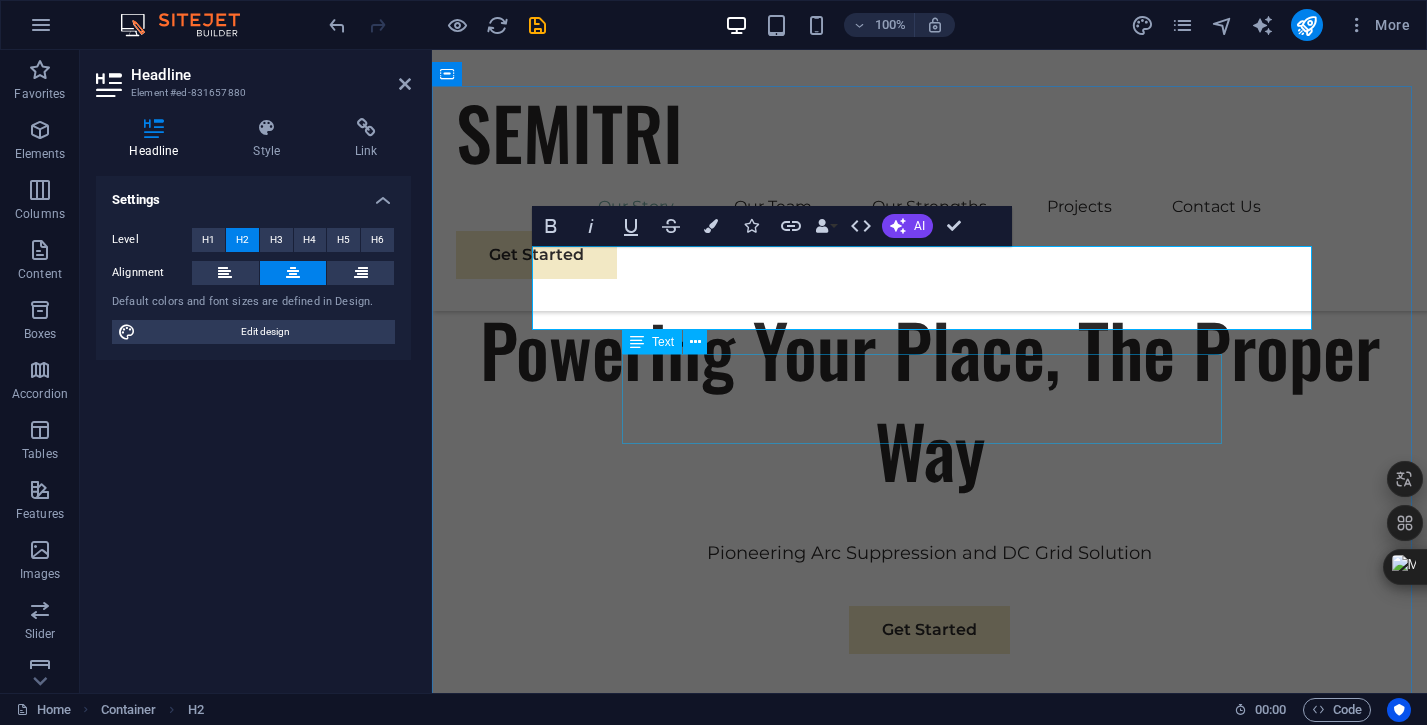 click on "We are a passionate consulting agency dedicated to helping businesses navigate the dynamic landscape of sustainable energy and strategic growth. Our core mission is to empower organizations to thrive while making a positive impact on the environment." at bounding box center [929, 1063] 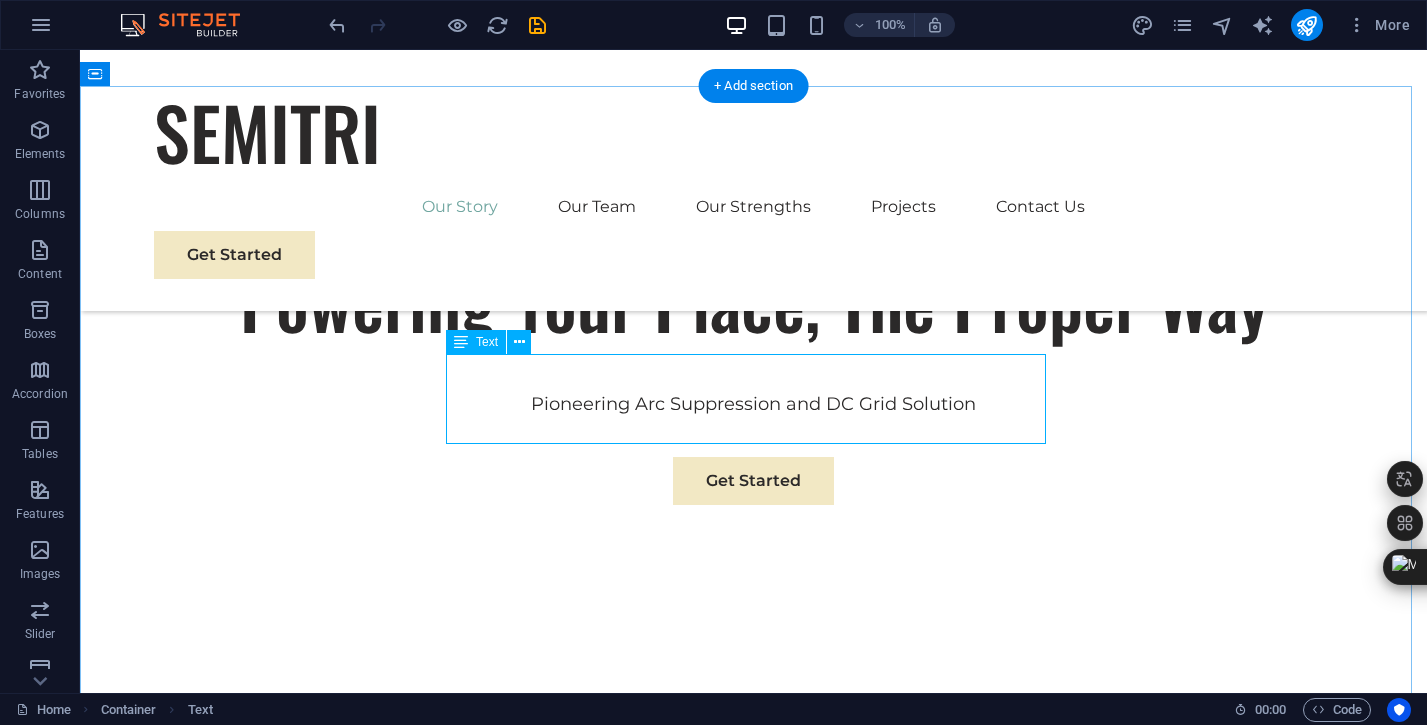 click on "We are a passionate consulting agency dedicated to helping businesses navigate the dynamic landscape of sustainable energy and strategic growth. Our core mission is to empower organizations to thrive while making a positive impact on the environment." at bounding box center (754, 903) 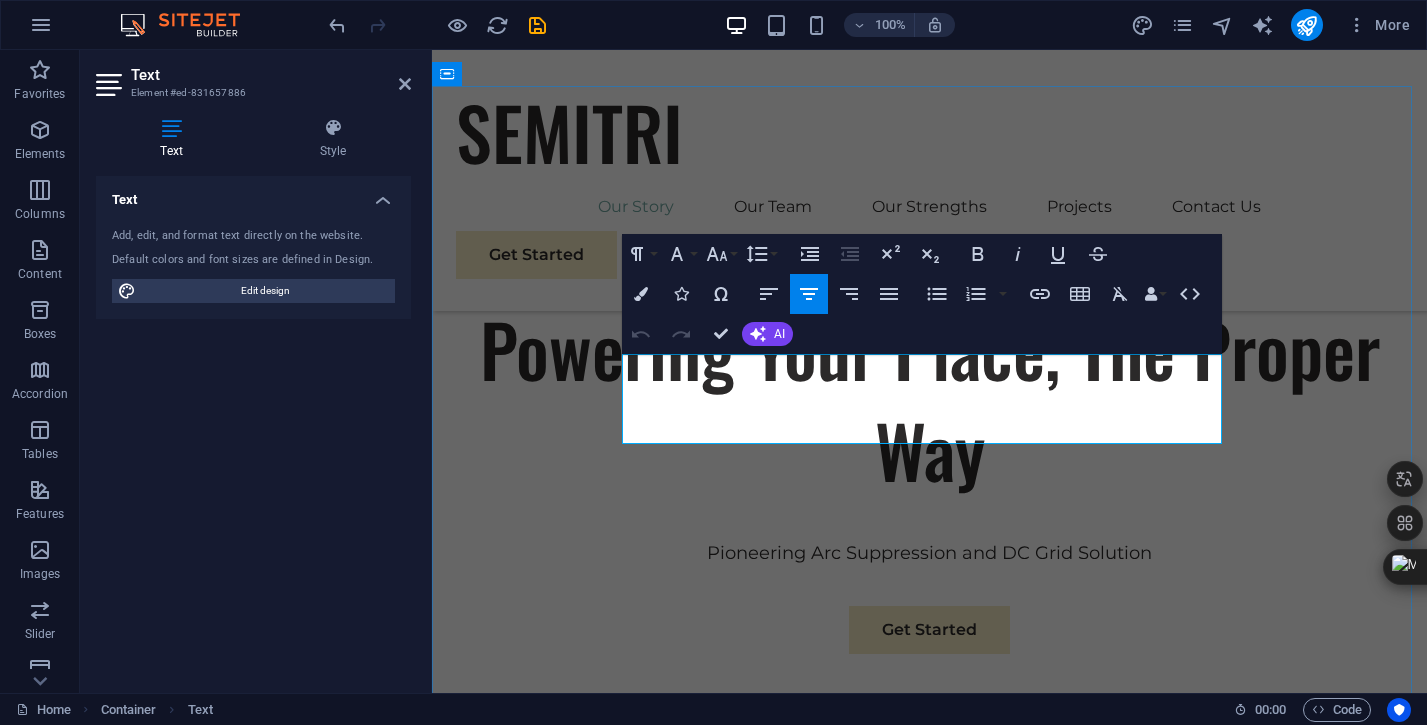 drag, startPoint x: 1074, startPoint y: 392, endPoint x: 722, endPoint y: 392, distance: 352 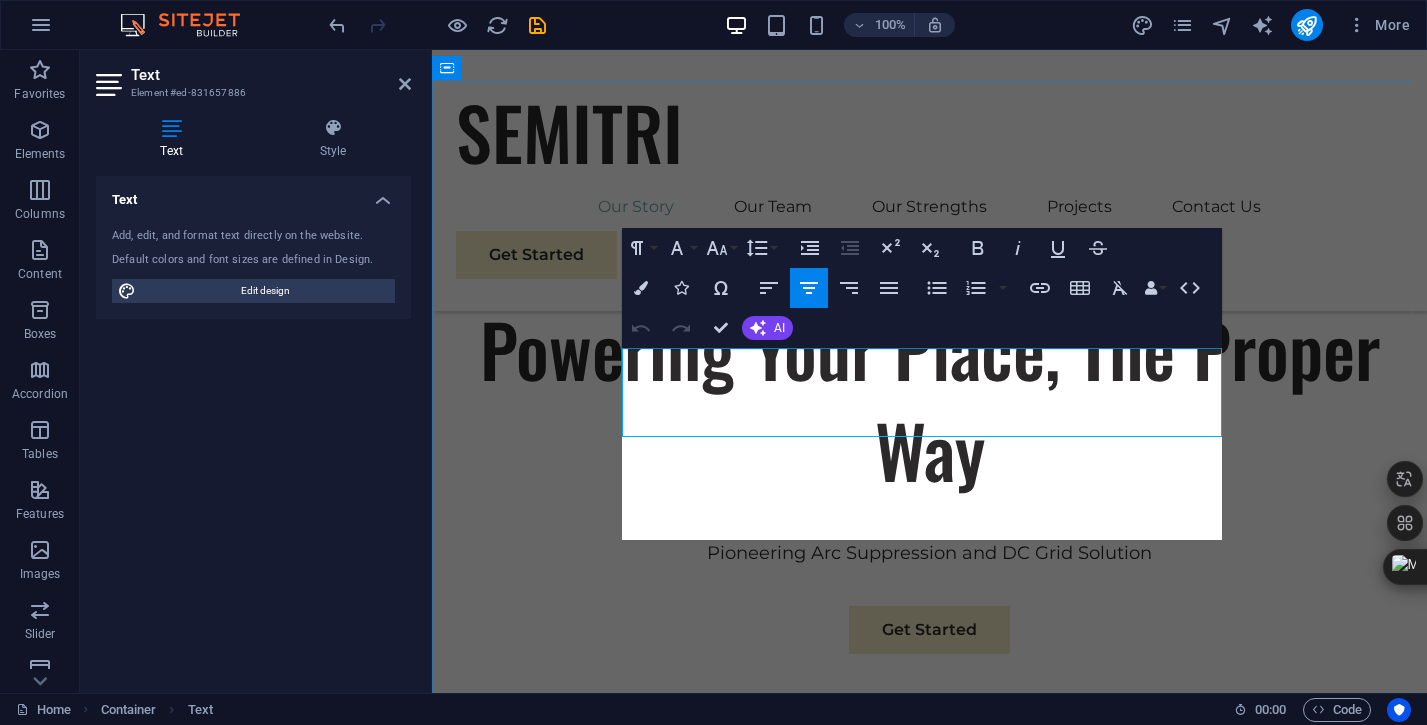 scroll, scrollTop: 870, scrollLeft: 0, axis: vertical 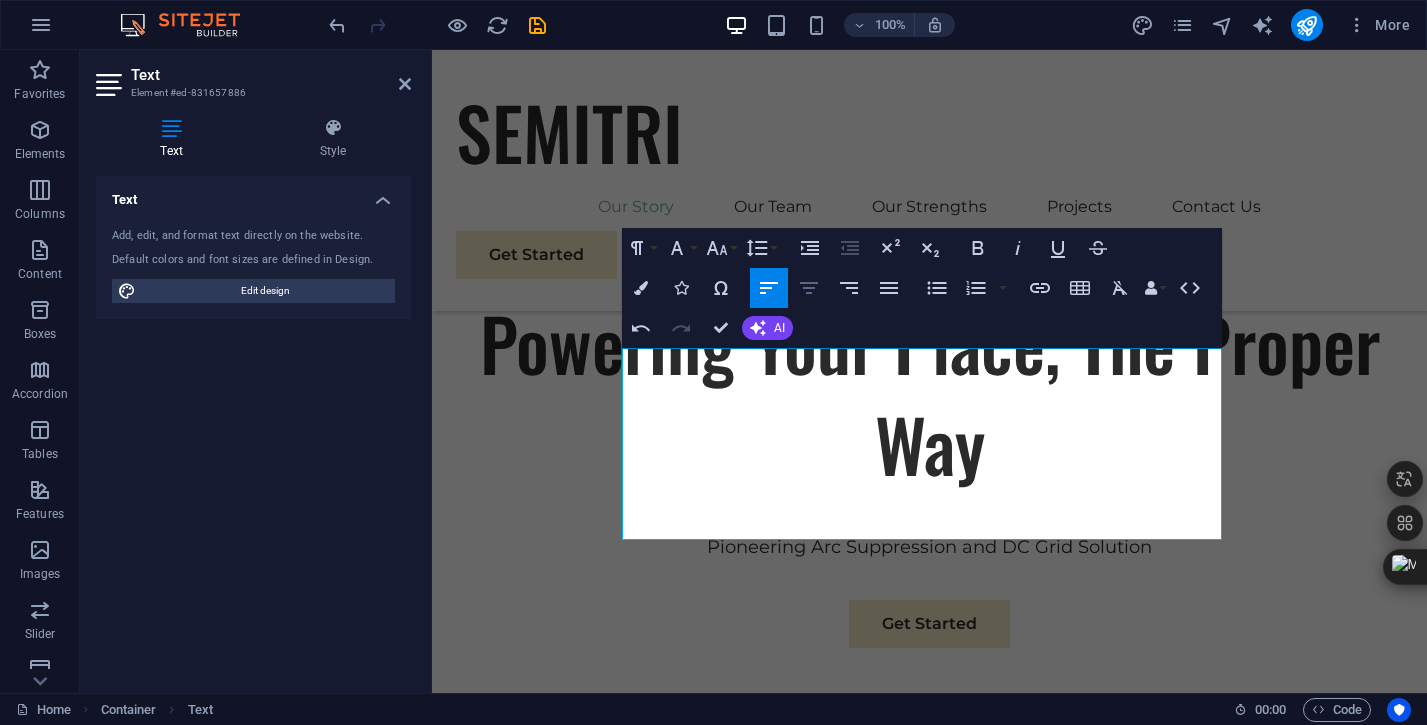 click 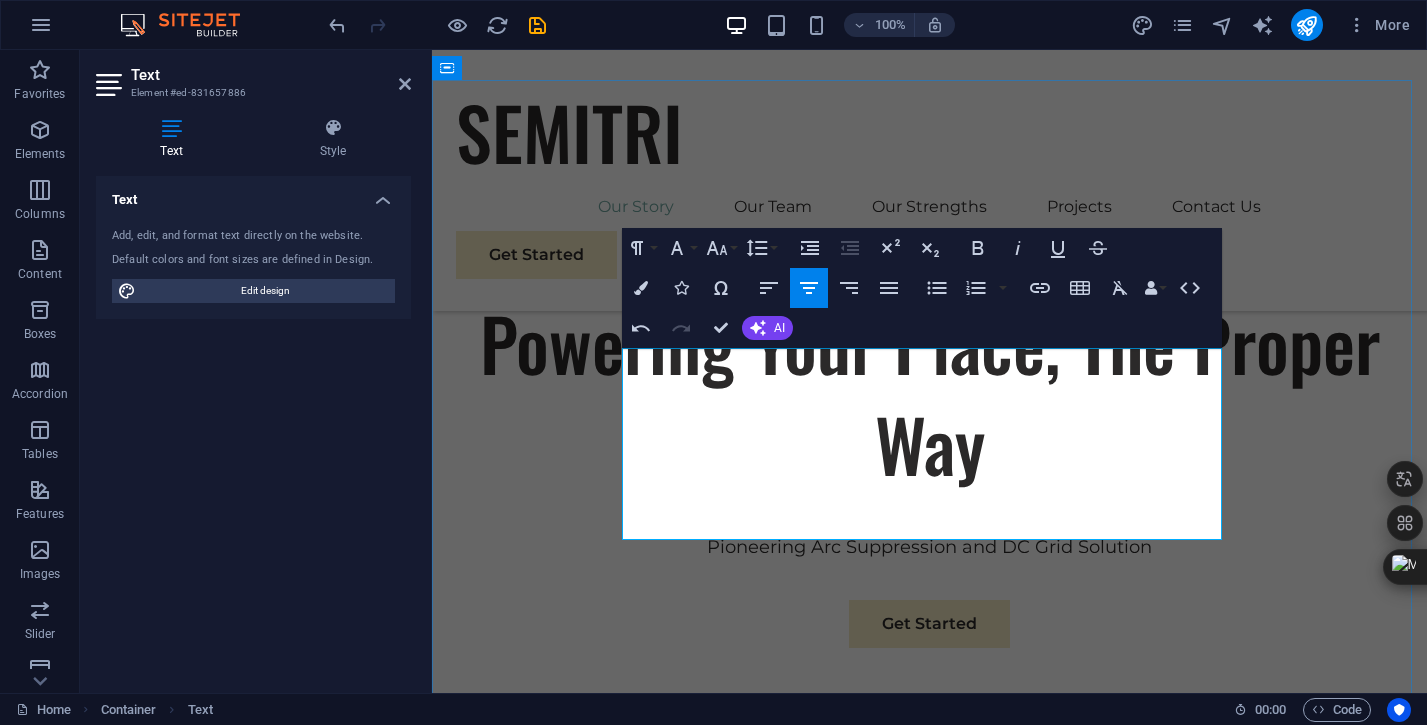 type 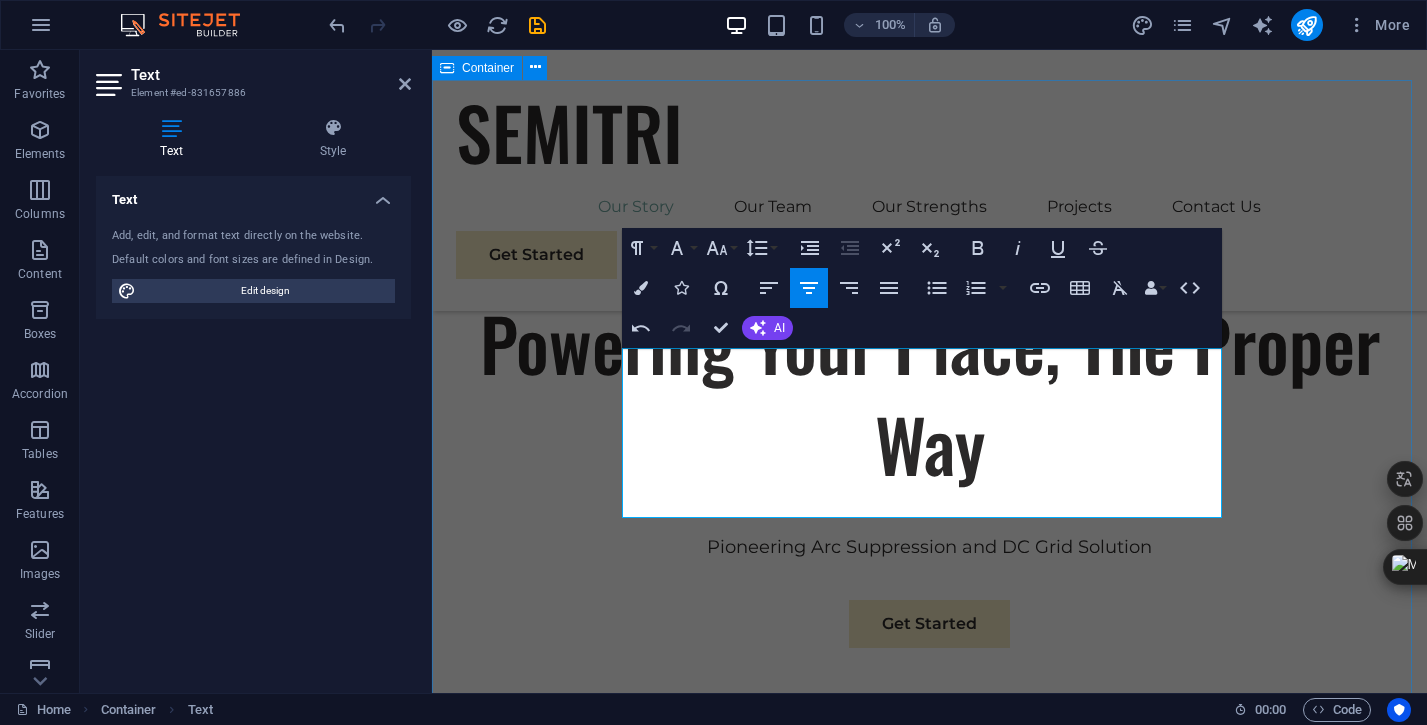 click on "About Us SEMITRI is founded in 2018 by [TITLE] [LAST], an Australian distinguished talent and an expert in arc suppression with more than 20 years of expertise. We’re leading pioneering technological innovation in electrical safety through numerous patents across Australia, Europe, NA, China, Japan, South Korea, and other key regions. SEMITRI’s innovations serve both in industry and in household, representing our unwavering dedication to delivering extraordinary performance and engineering excellence. Sustainable Success Partner At Eco-Con, we understand that success is not just about profitability; it's also about sustainability and responsible business practices. With a proven track record of guiding businesses towards greater profitability and environmental responsibility, we have become a trusted partner in the industry. Expertise For Results" at bounding box center [929, 1644] 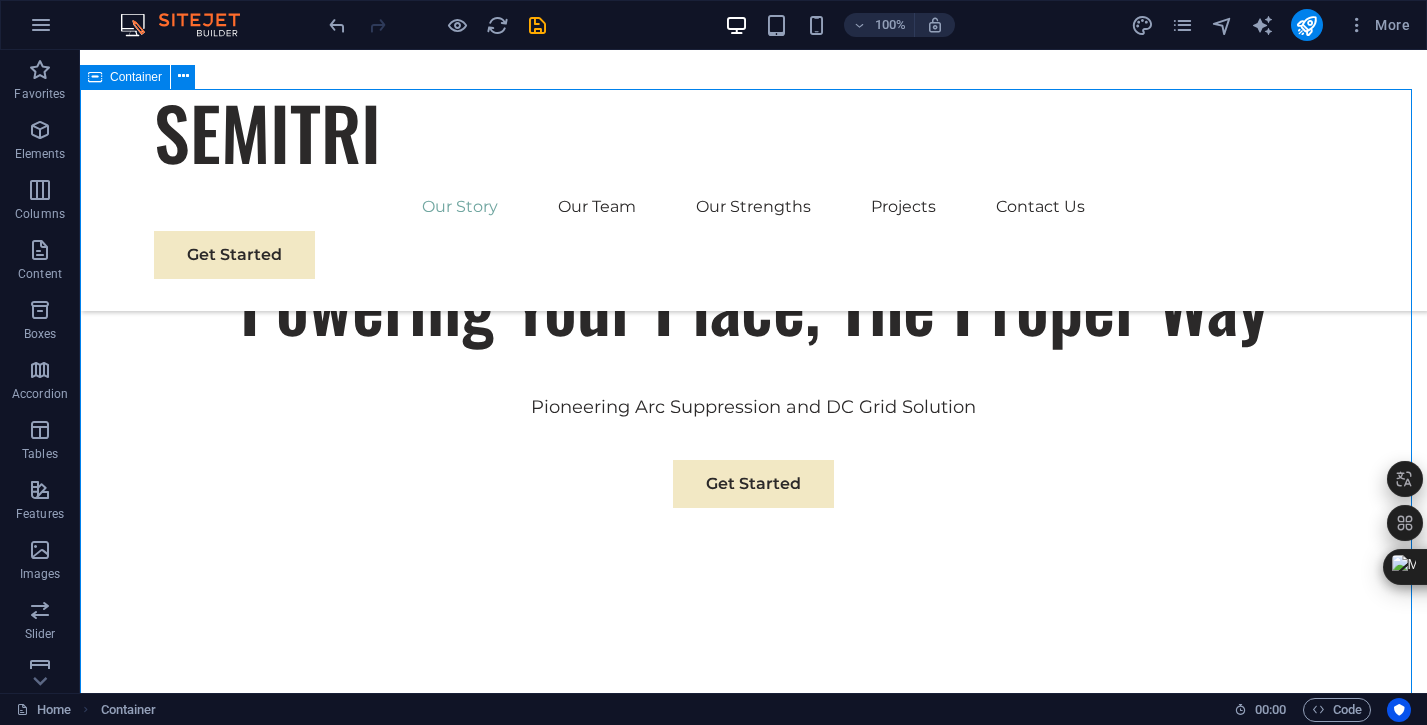scroll, scrollTop: 860, scrollLeft: 0, axis: vertical 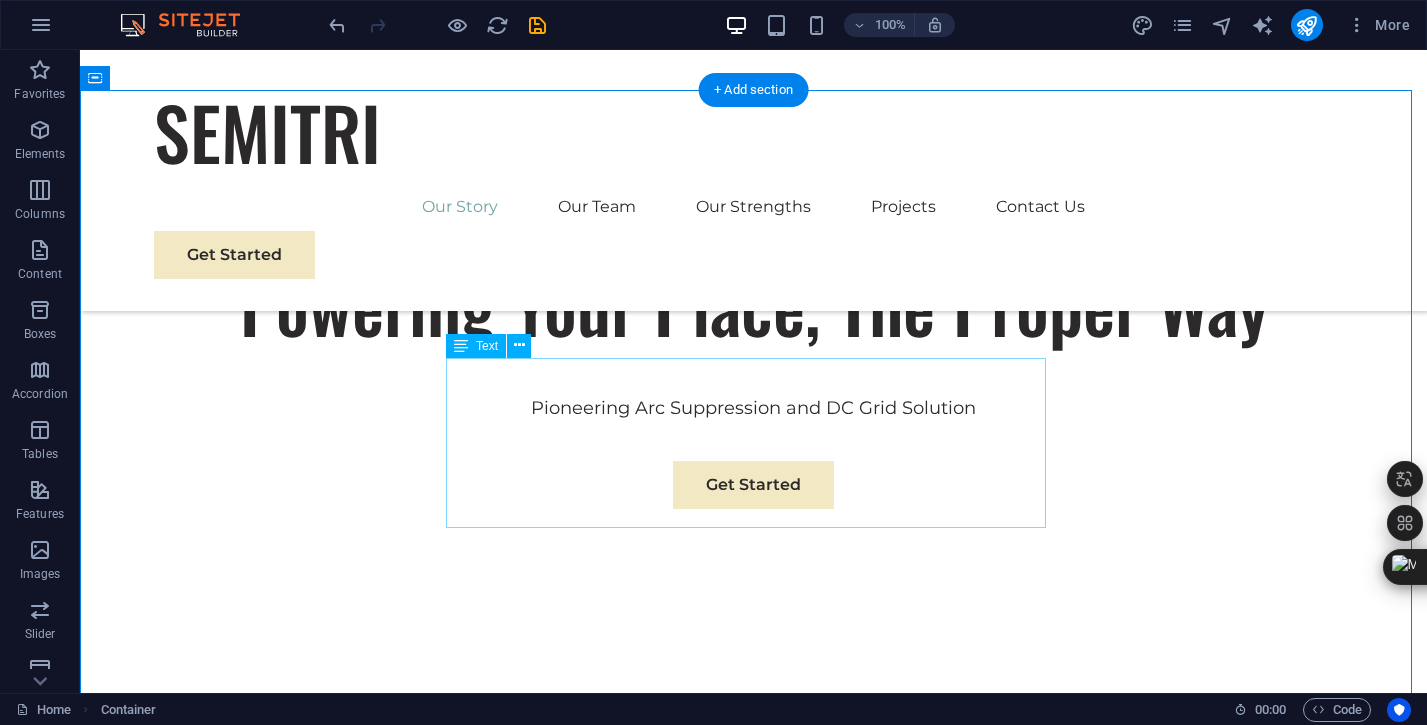 click on "SEMITRI is founded in 2018 by [TITLE] [LAST], an Australian distinguished talent and an expert in arc suppression with more than 20 years of expertise. We’re leading pioneering technological innovation in electrical safety through numerous patents across Australia, Europe, NA, China, Japan, South Korea, and other key regions. SEMITRI’s innovations serve both in industry and in household, representing our unwavering dedication to delivering extraordinary performance and engineering excellence." at bounding box center [754, 937] 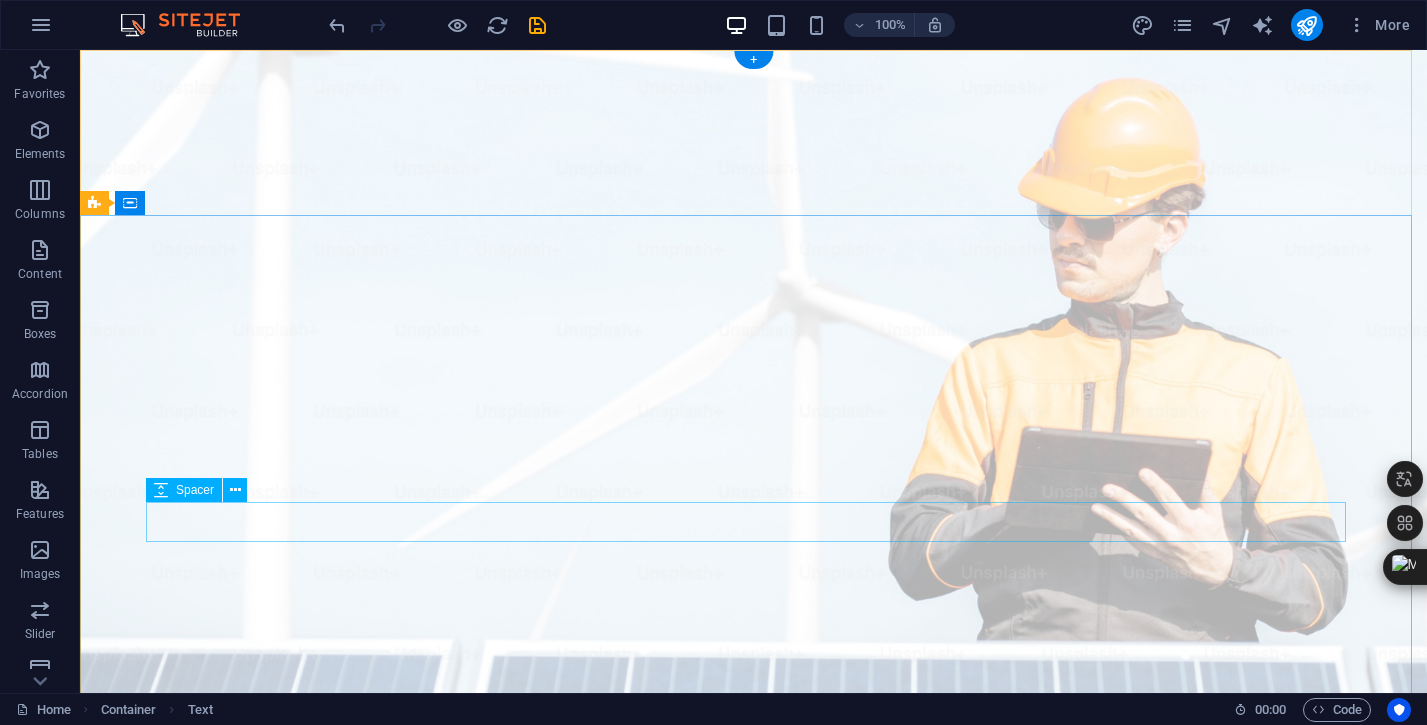 scroll, scrollTop: 1, scrollLeft: 0, axis: vertical 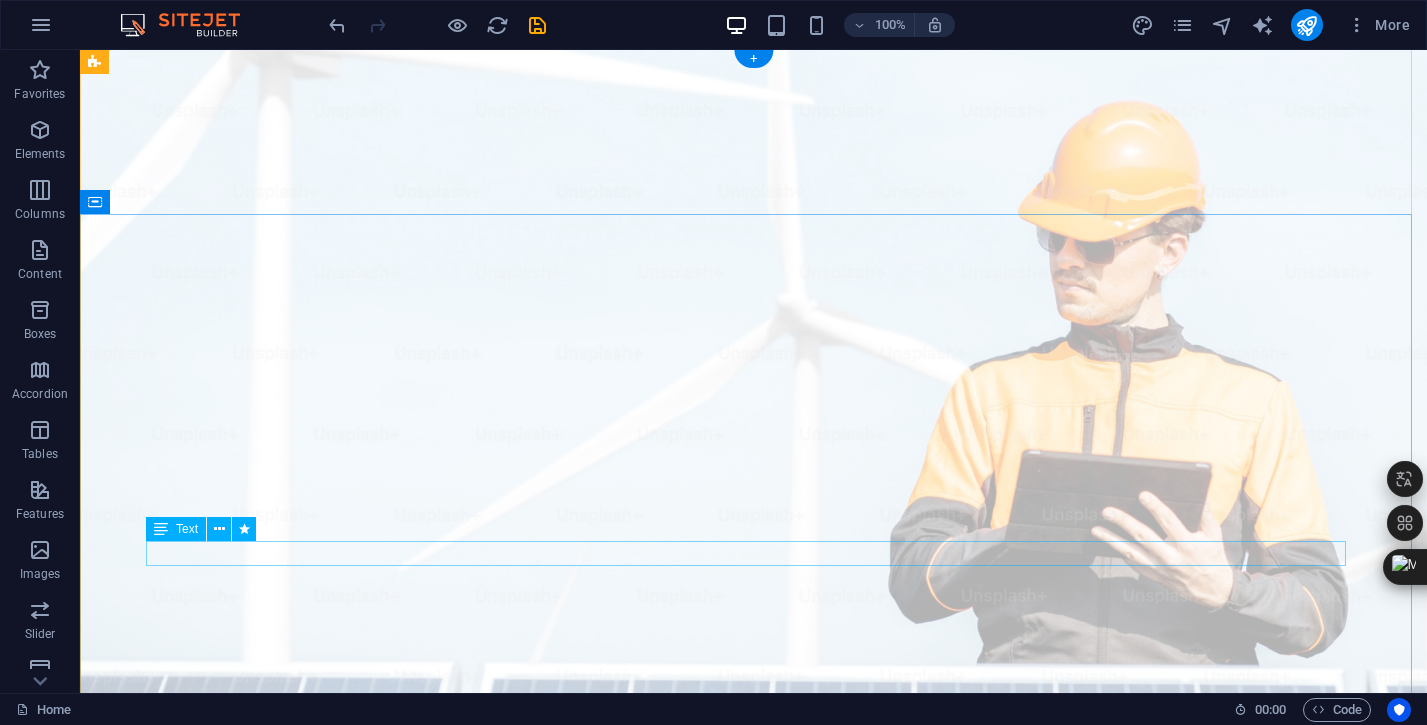 click on "Pioneering Arc Suppression and DC Grid Solution" at bounding box center (754, 1363) 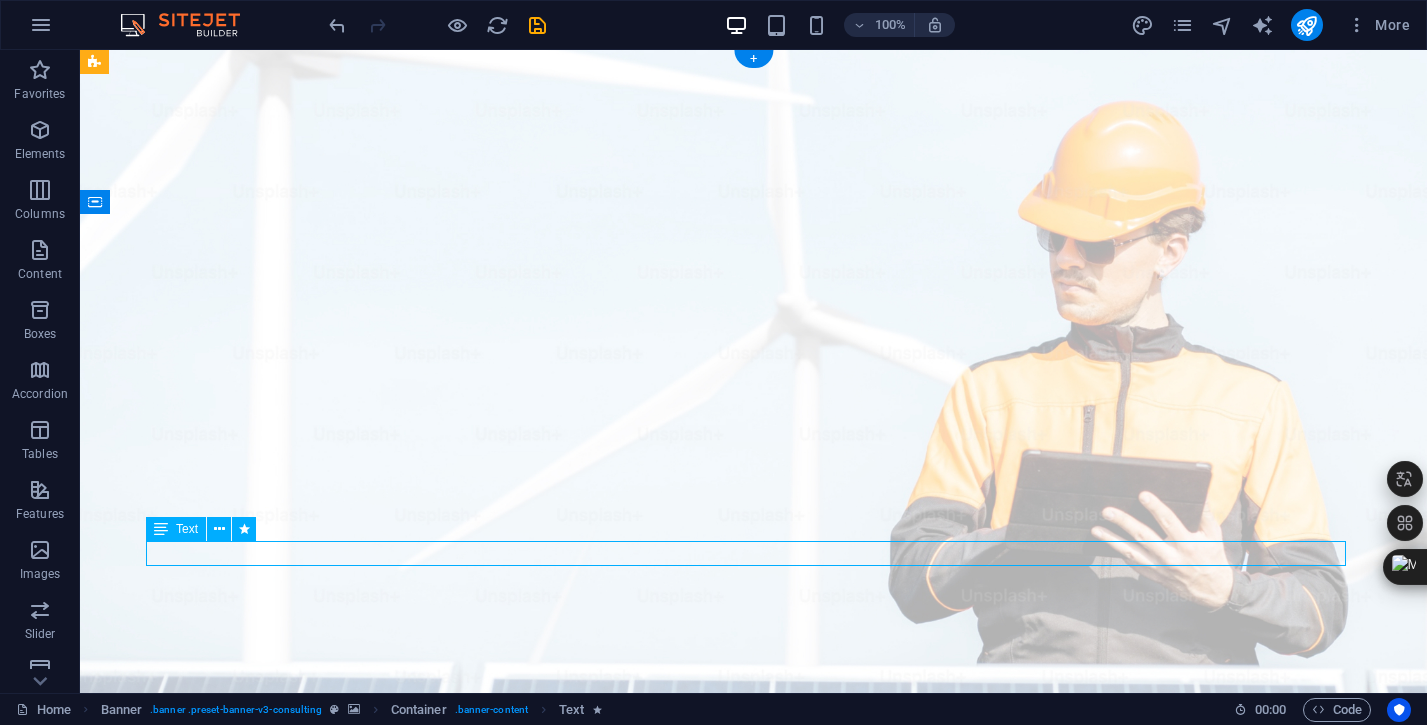 click on "Pioneering Arc Suppression and DC Grid Solution" at bounding box center (754, 1363) 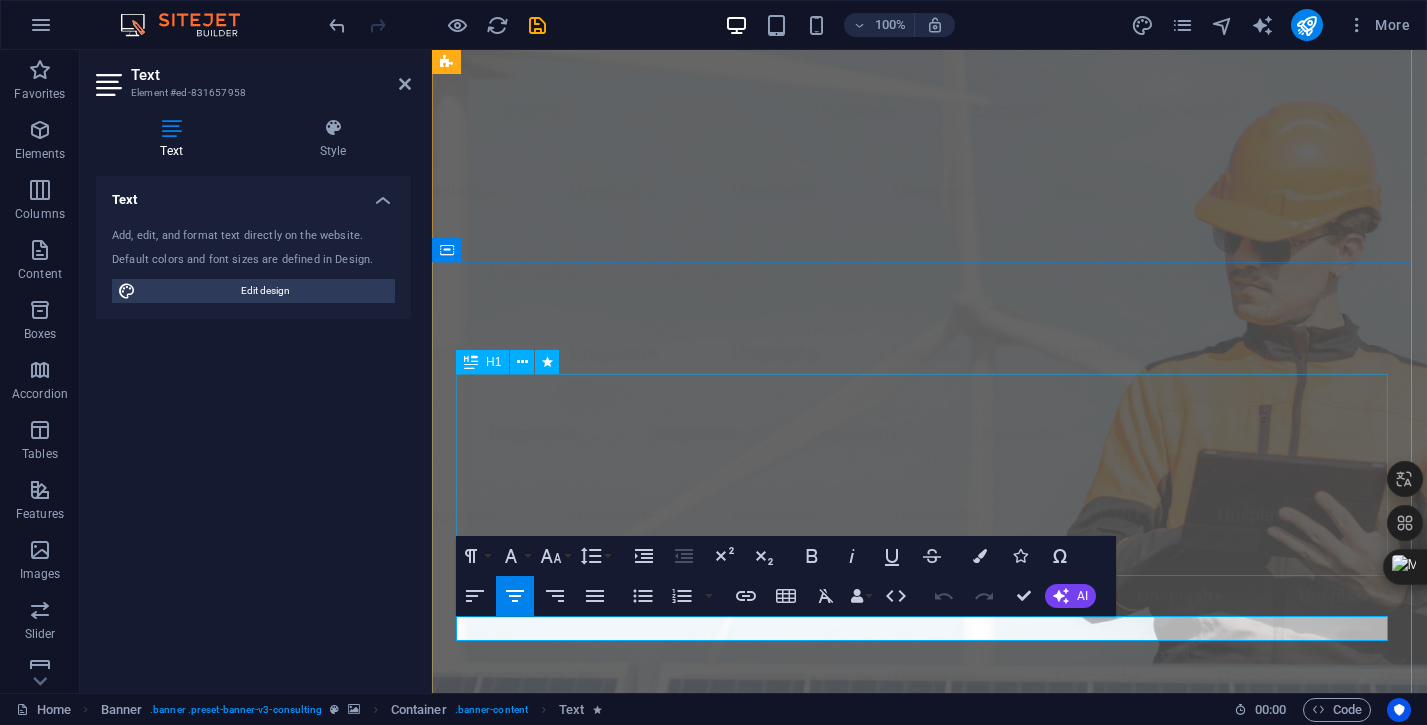 click on "Powering Your Place, The Proper Way" at bounding box center (929, 1311) 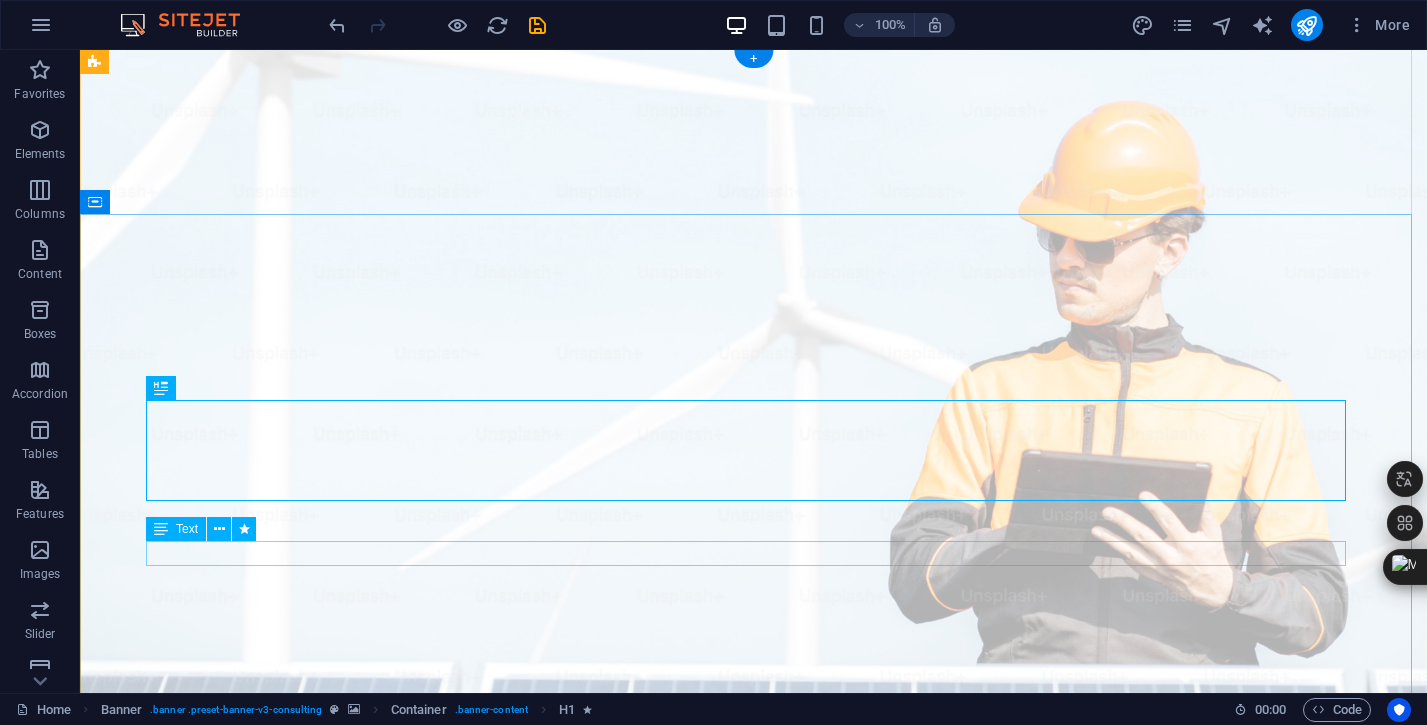 click on "Pioneering Arc Suppression and DC Grid Solution" at bounding box center (754, 1363) 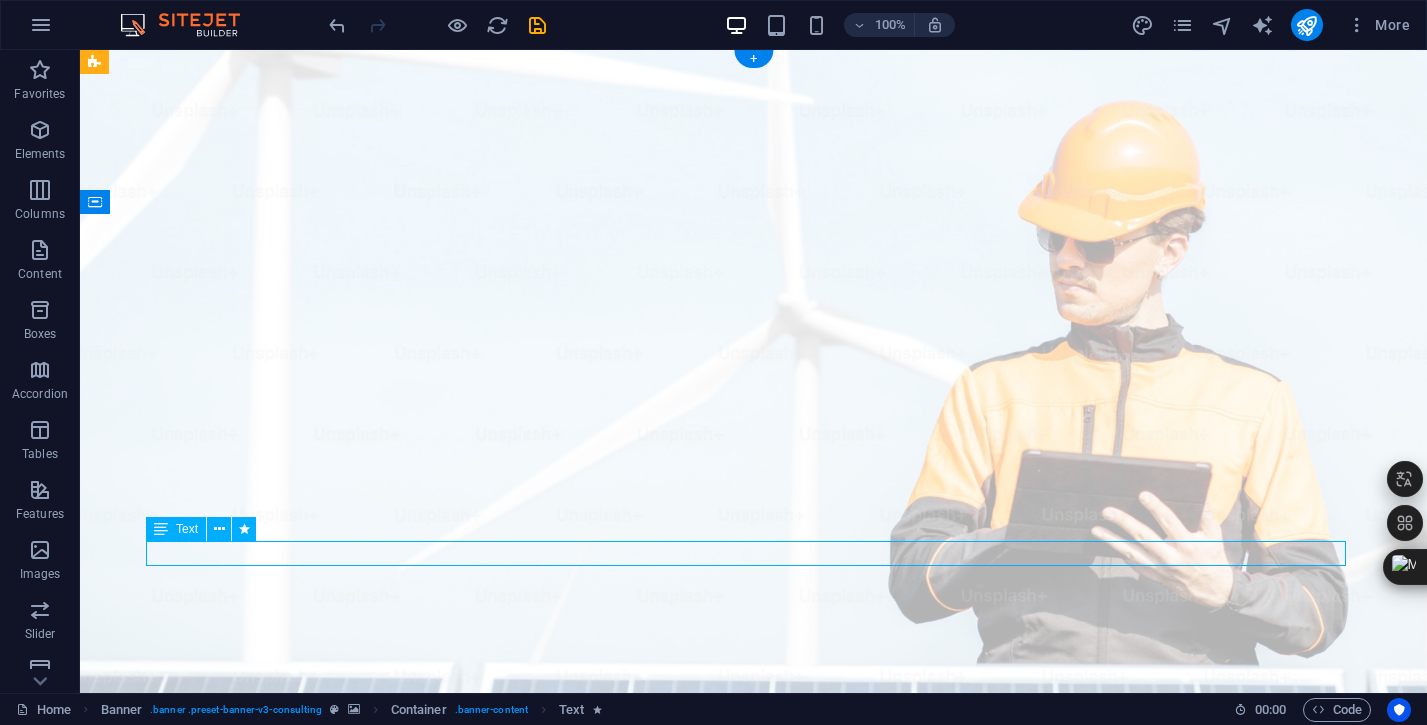 click on "Pioneering Arc Suppression and DC Grid Solution" at bounding box center (754, 1363) 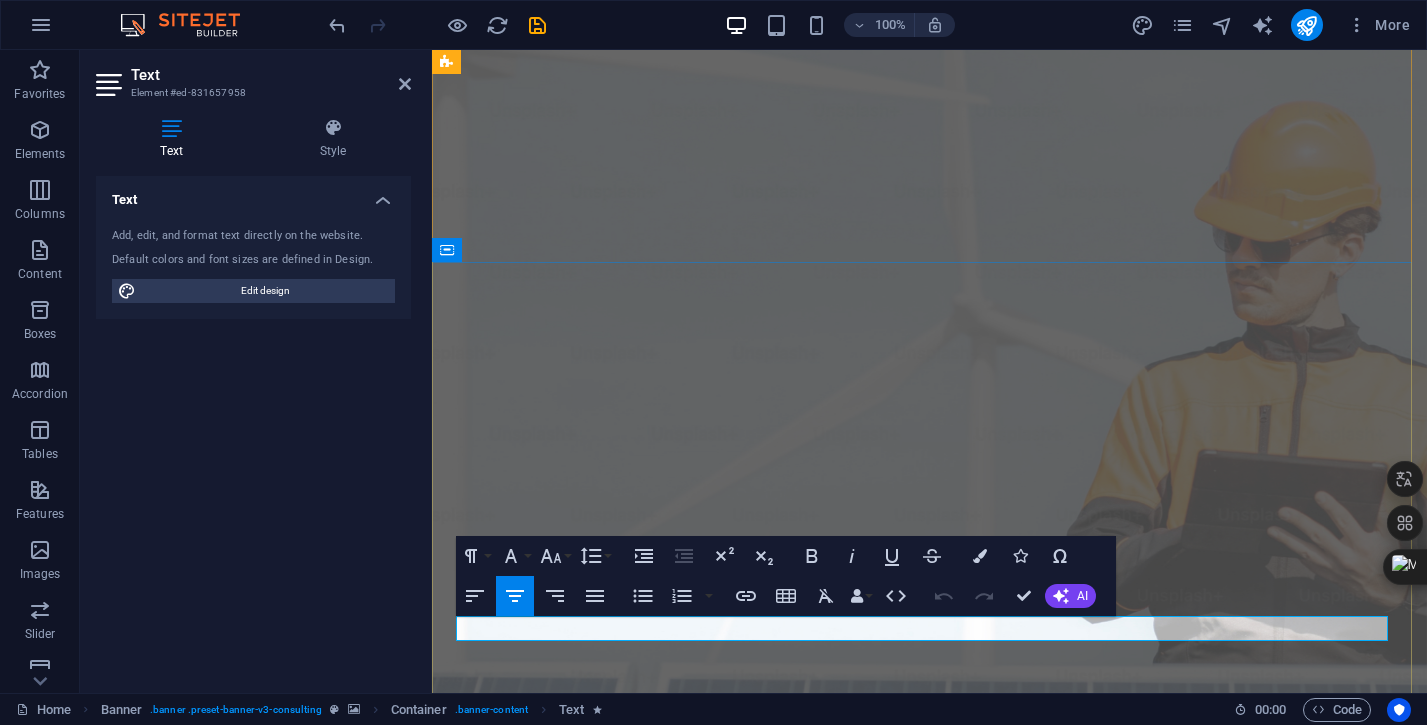 click on "Pioneering Arc Suppression and DC Grid Solution" at bounding box center [929, 1464] 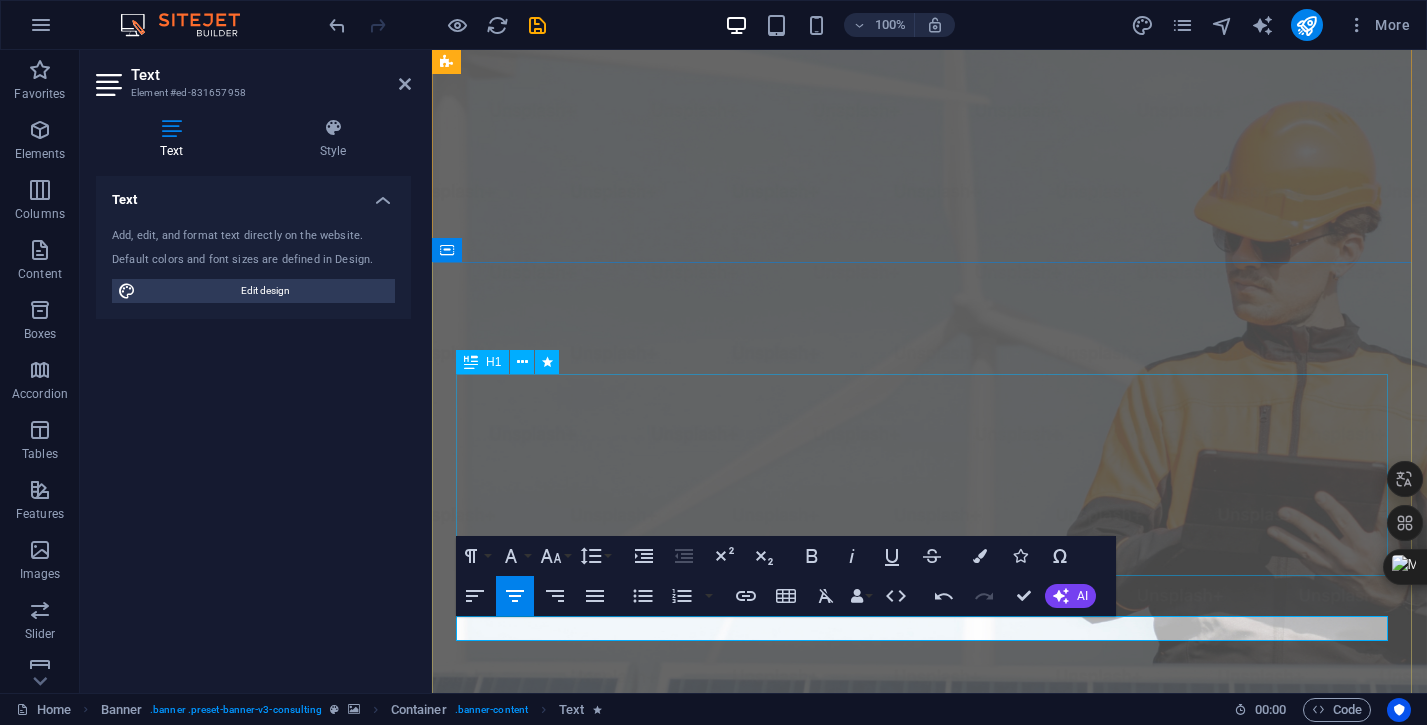 click on "Powering Your Place, The Proper Way" at bounding box center (929, 1311) 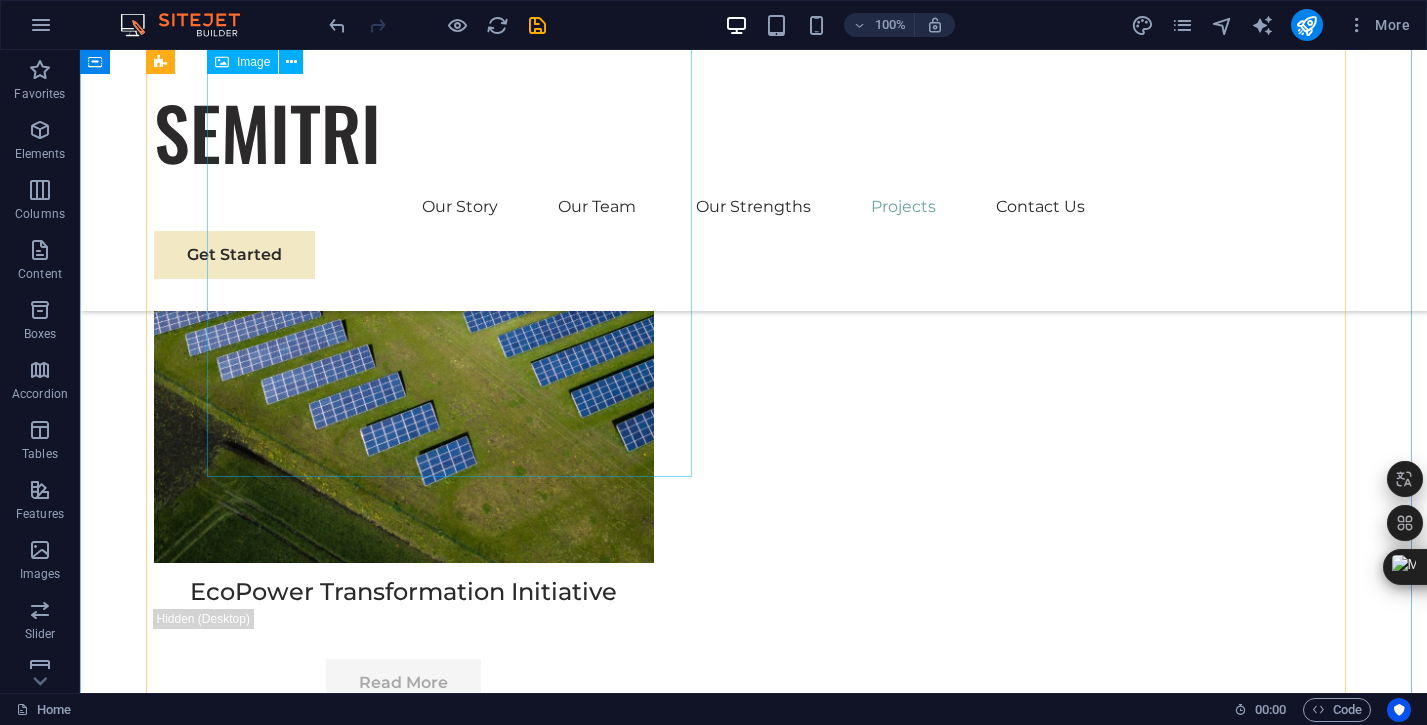 scroll, scrollTop: 7229, scrollLeft: 0, axis: vertical 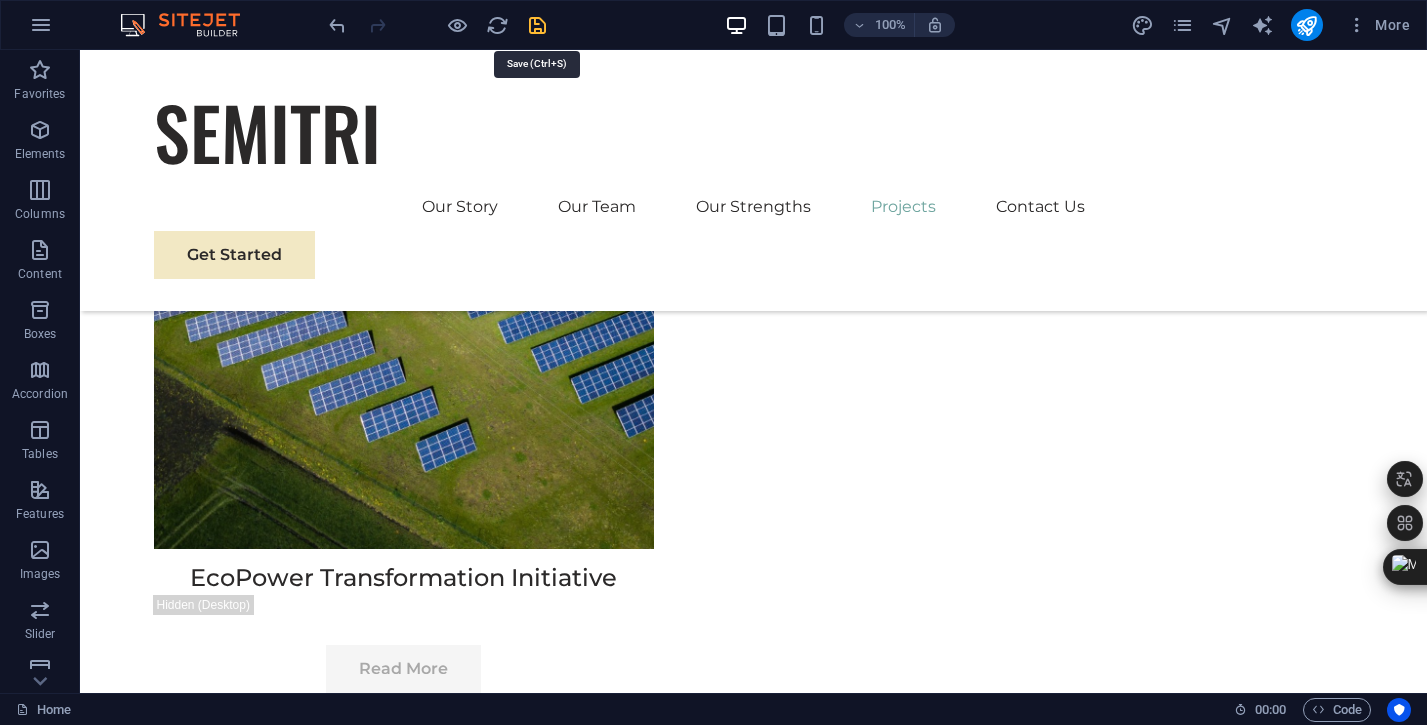 click at bounding box center (537, 25) 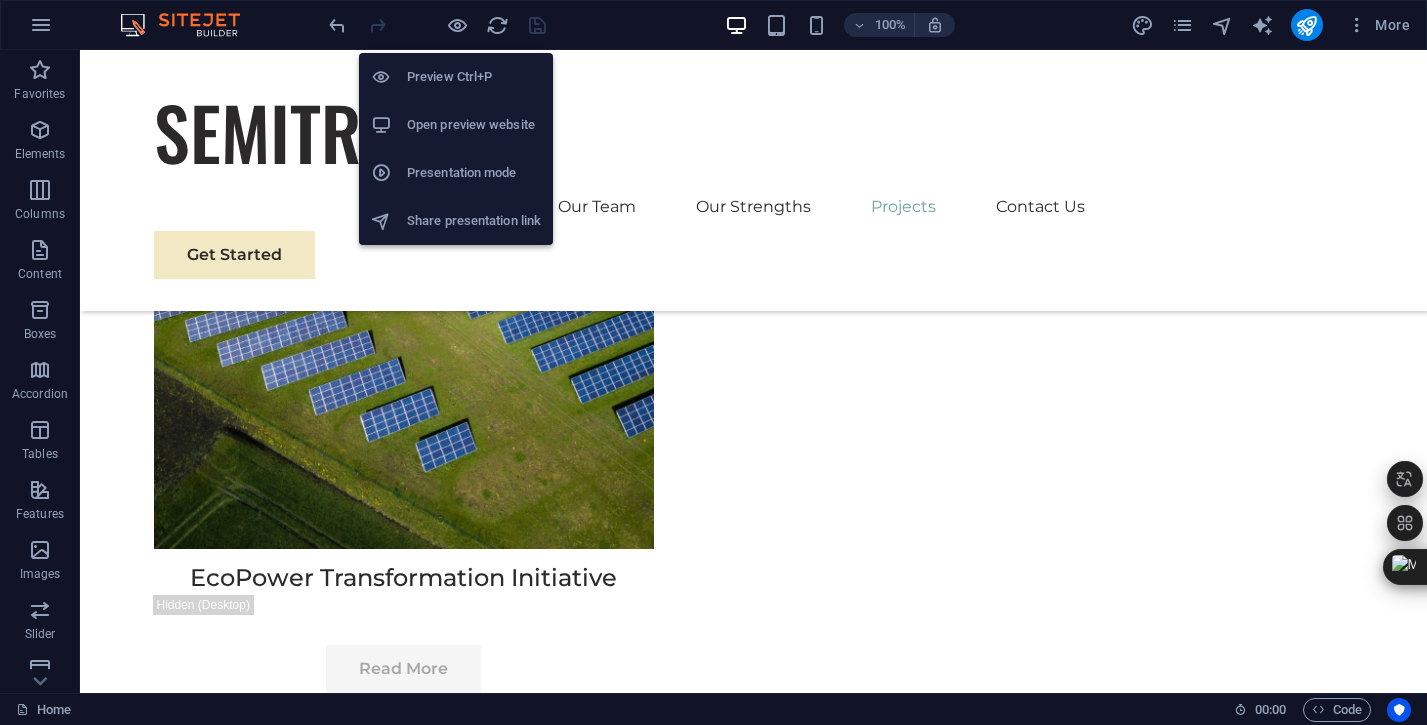 click on "Open preview website" at bounding box center (474, 125) 